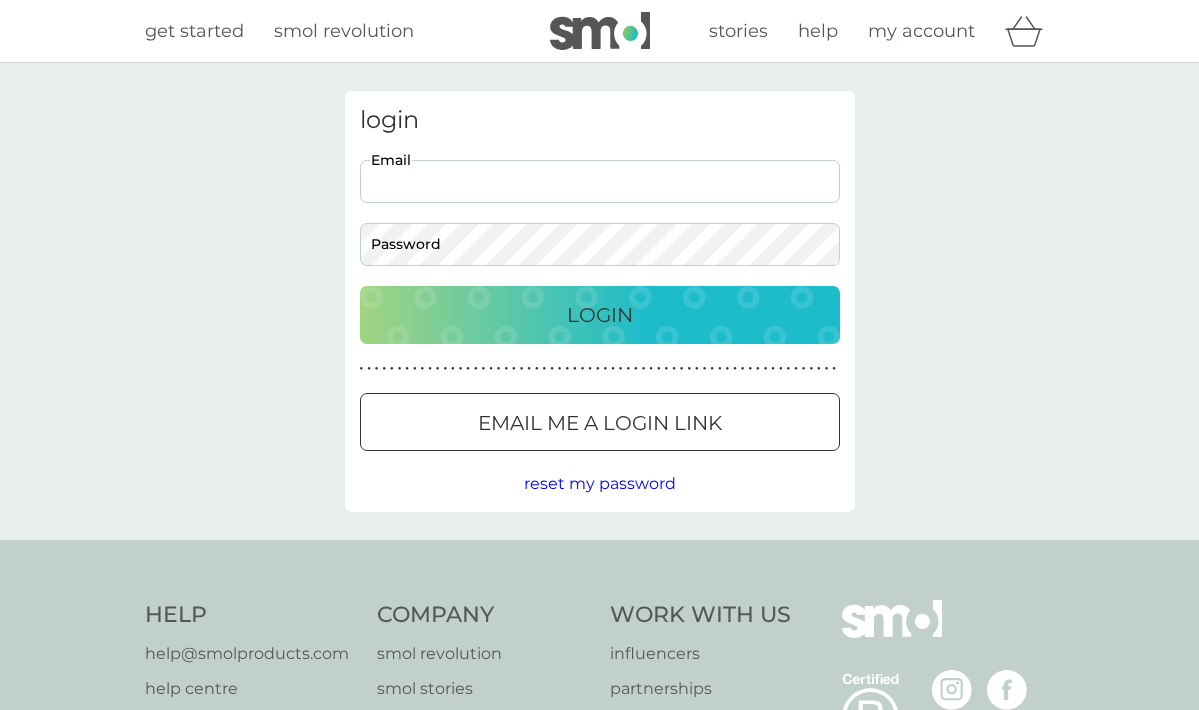 scroll, scrollTop: 0, scrollLeft: 0, axis: both 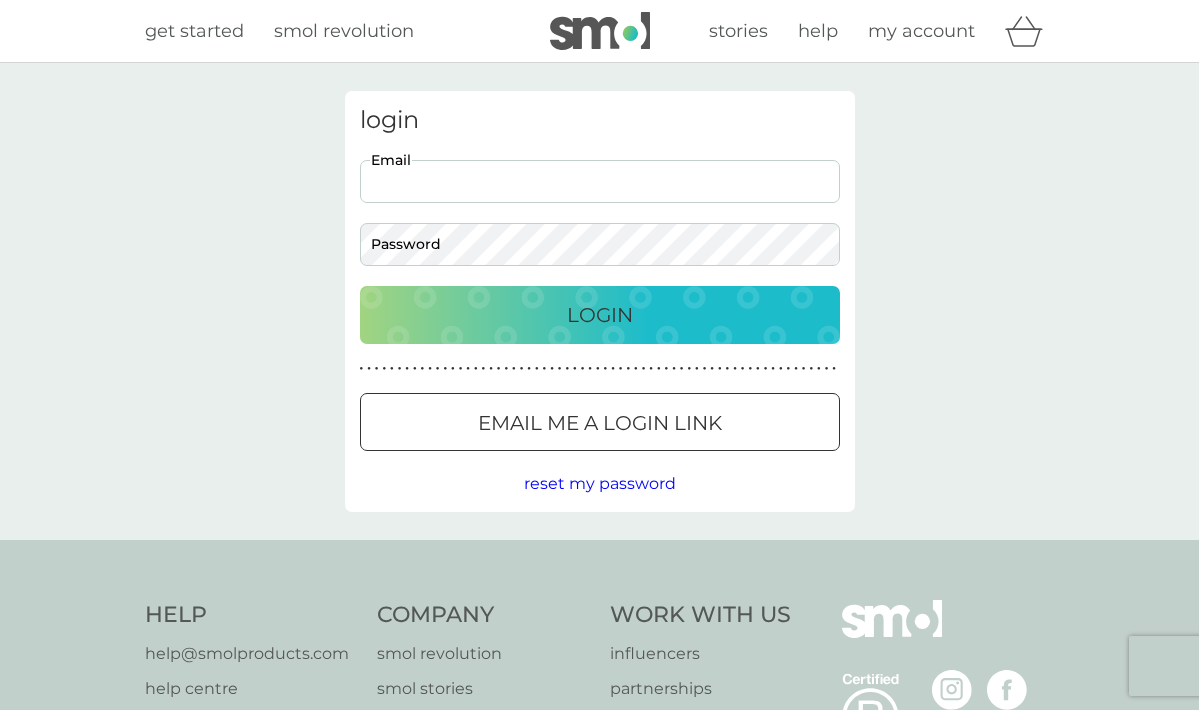 type on "[USERNAME]@[DOMAIN].com" 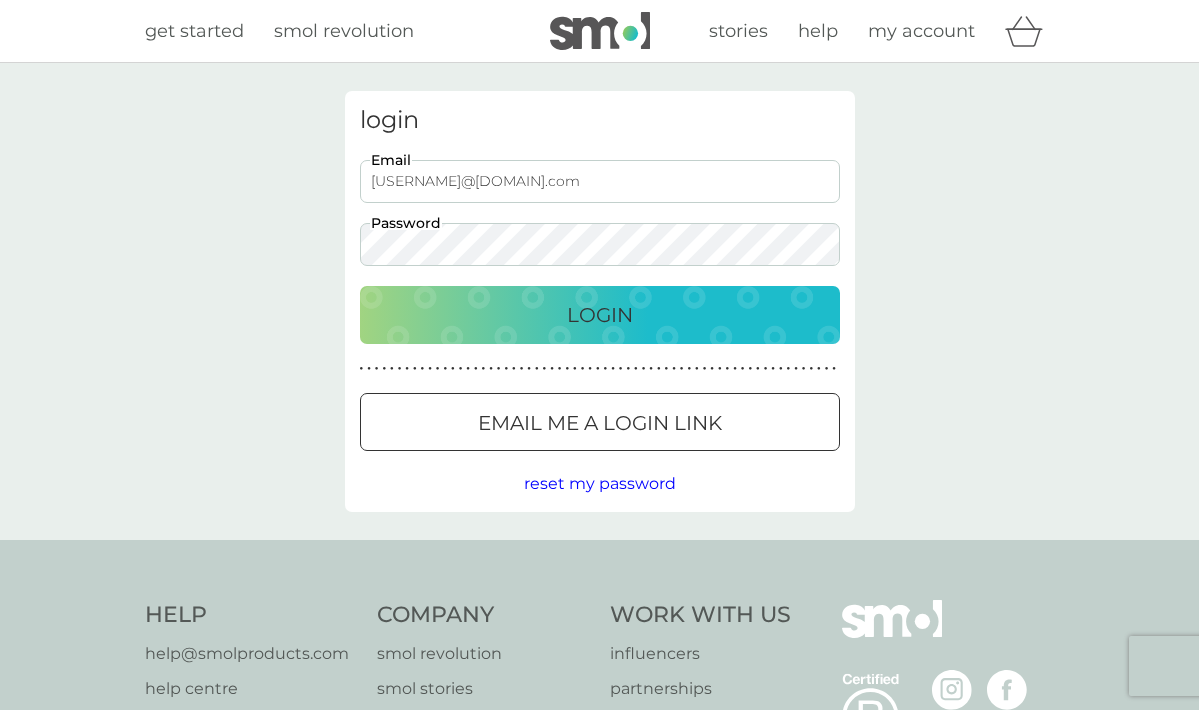 click on "Login" at bounding box center (600, 315) 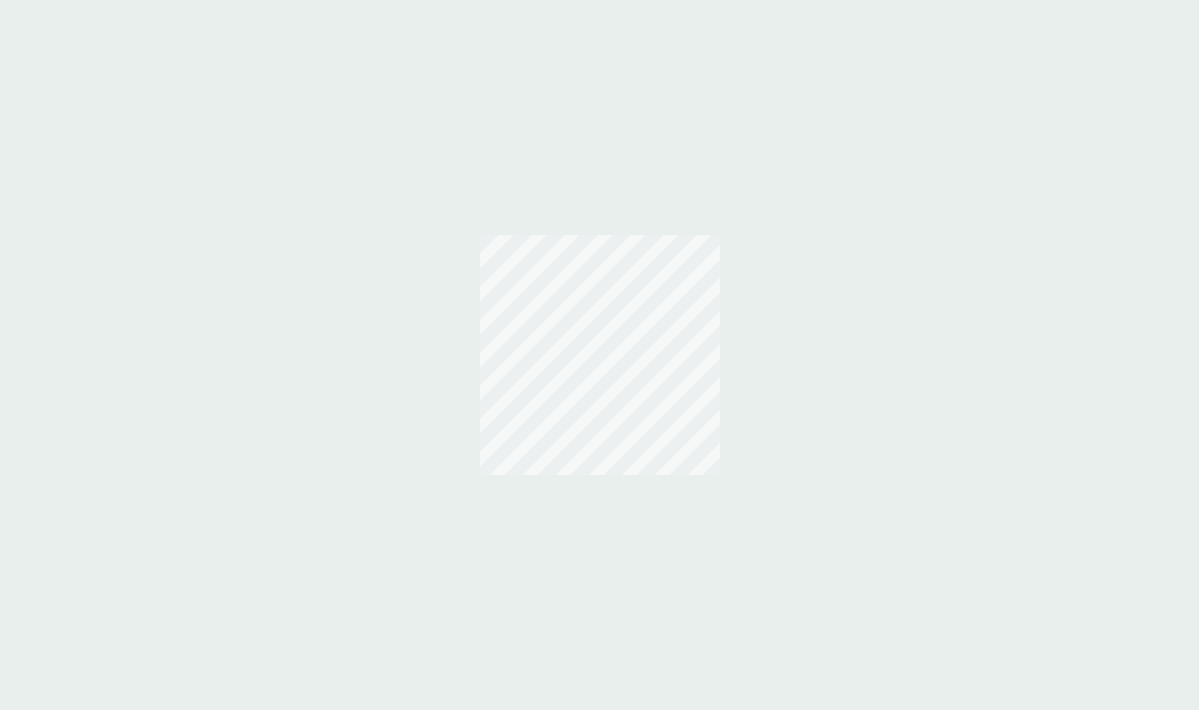 scroll, scrollTop: 0, scrollLeft: 0, axis: both 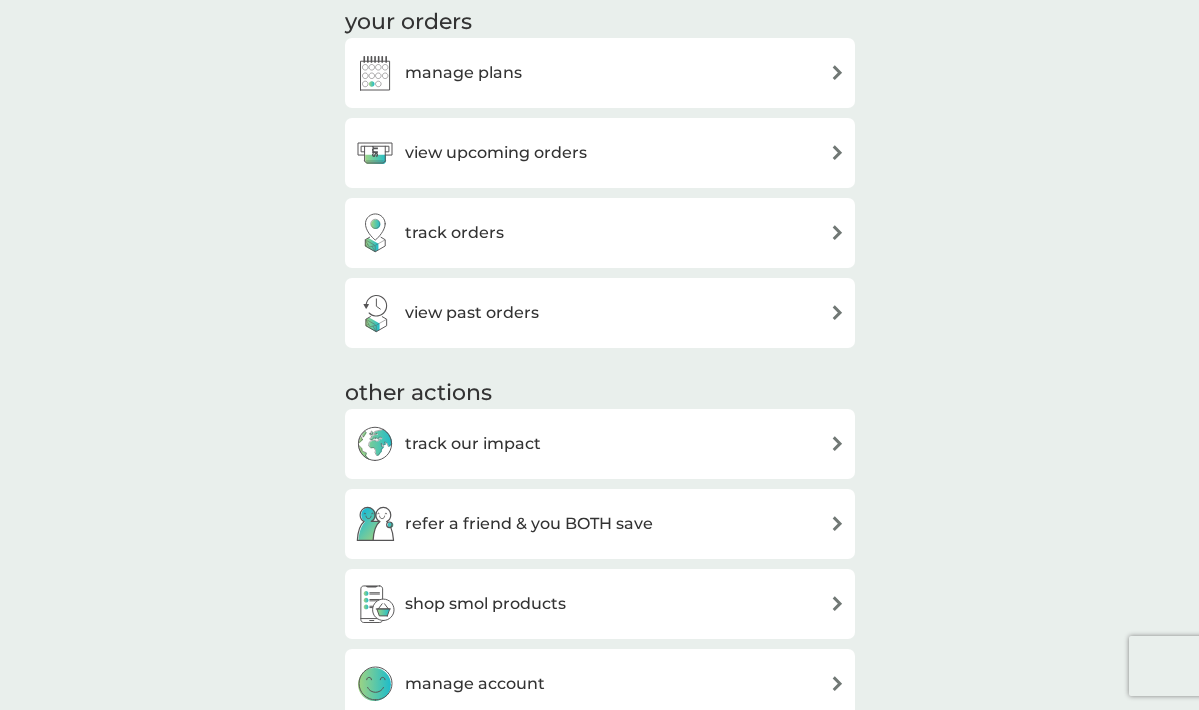click on "track orders" at bounding box center (454, 233) 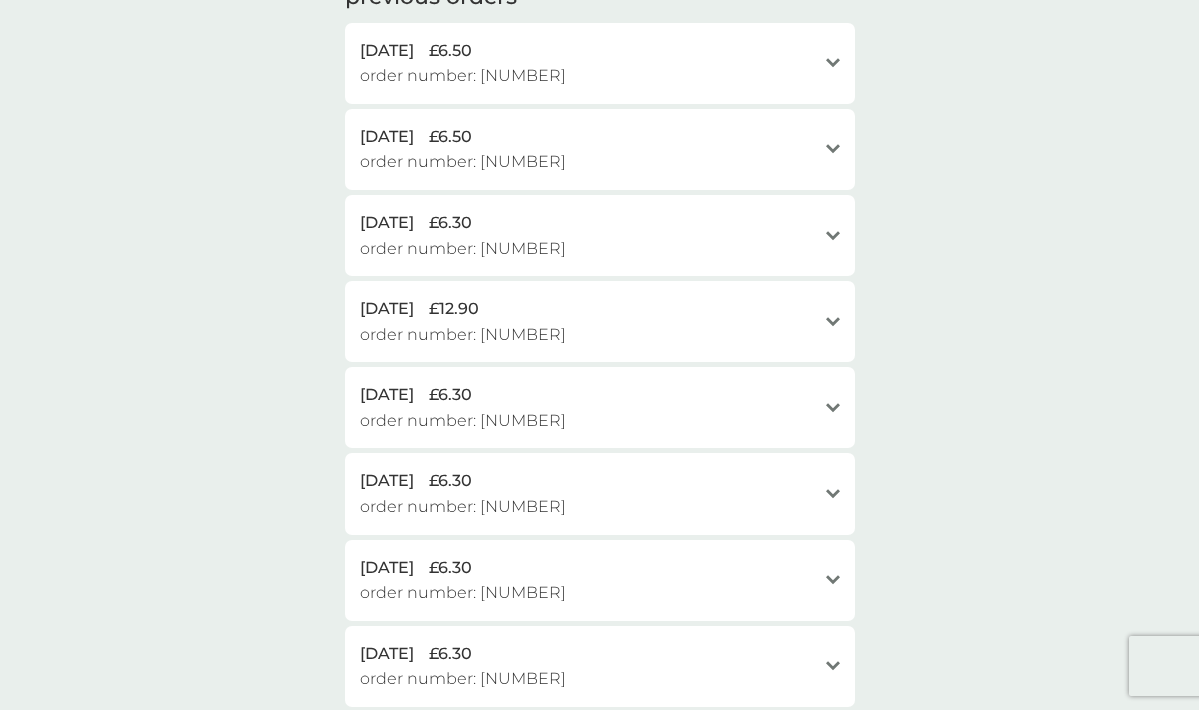 scroll, scrollTop: 531, scrollLeft: 0, axis: vertical 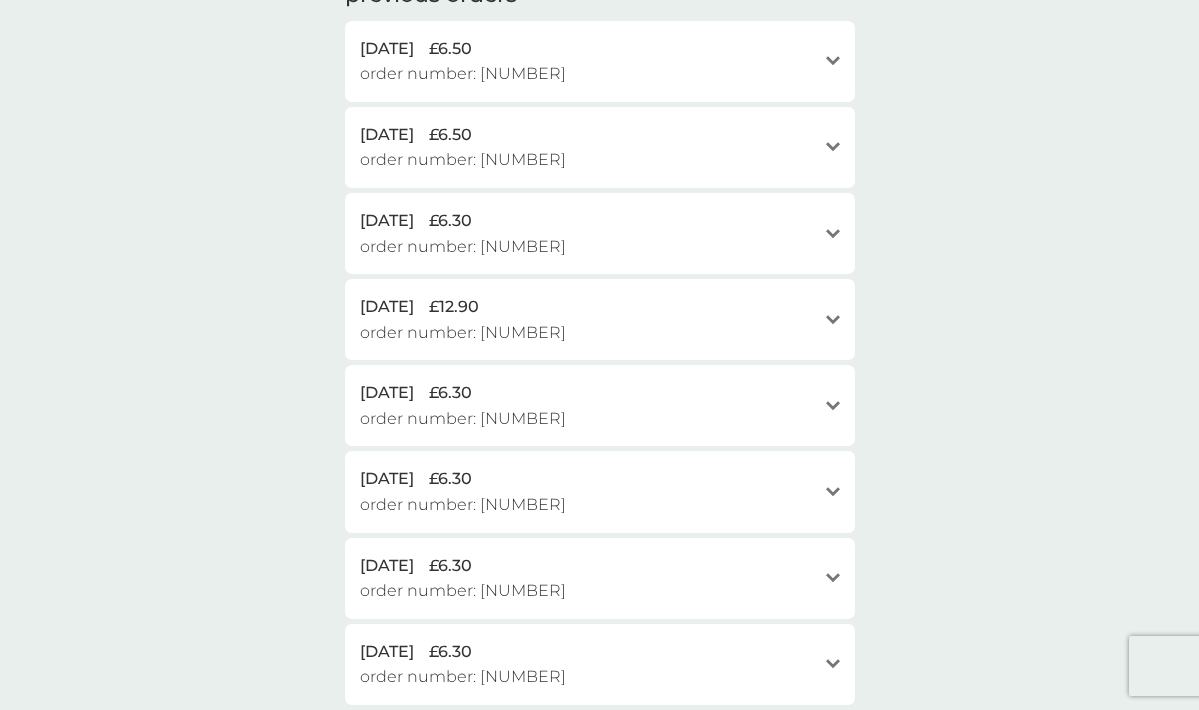 click on "open" at bounding box center (833, 61) 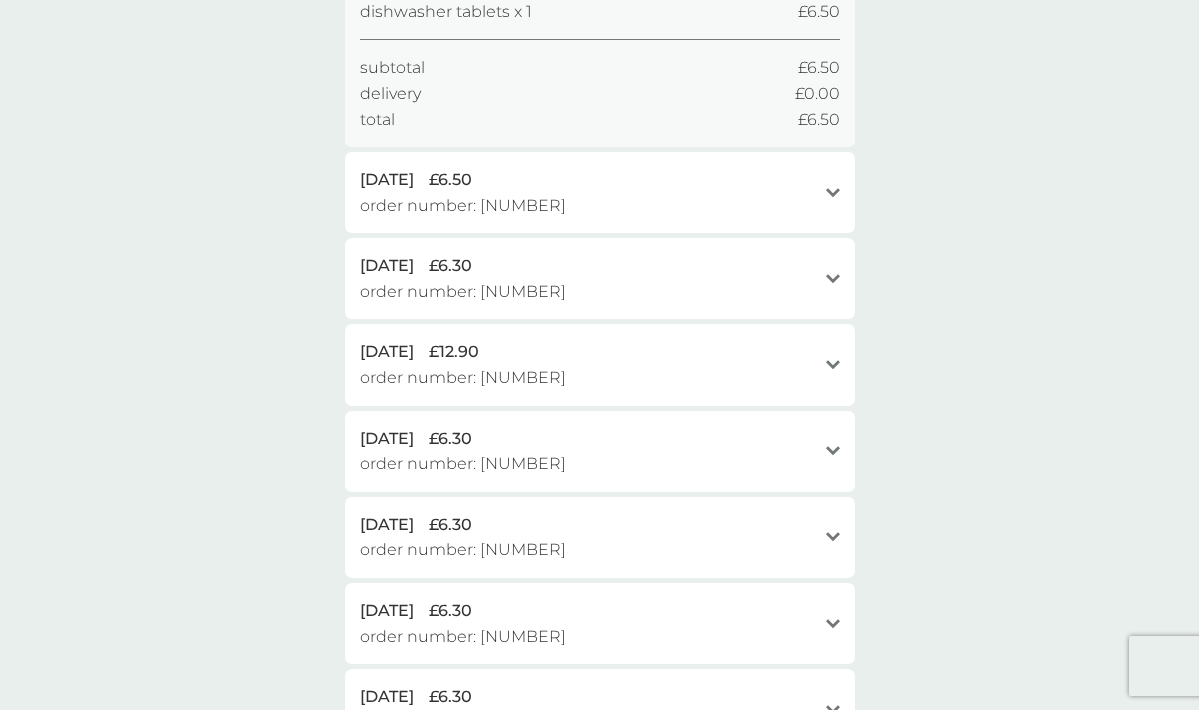 scroll, scrollTop: 660, scrollLeft: 0, axis: vertical 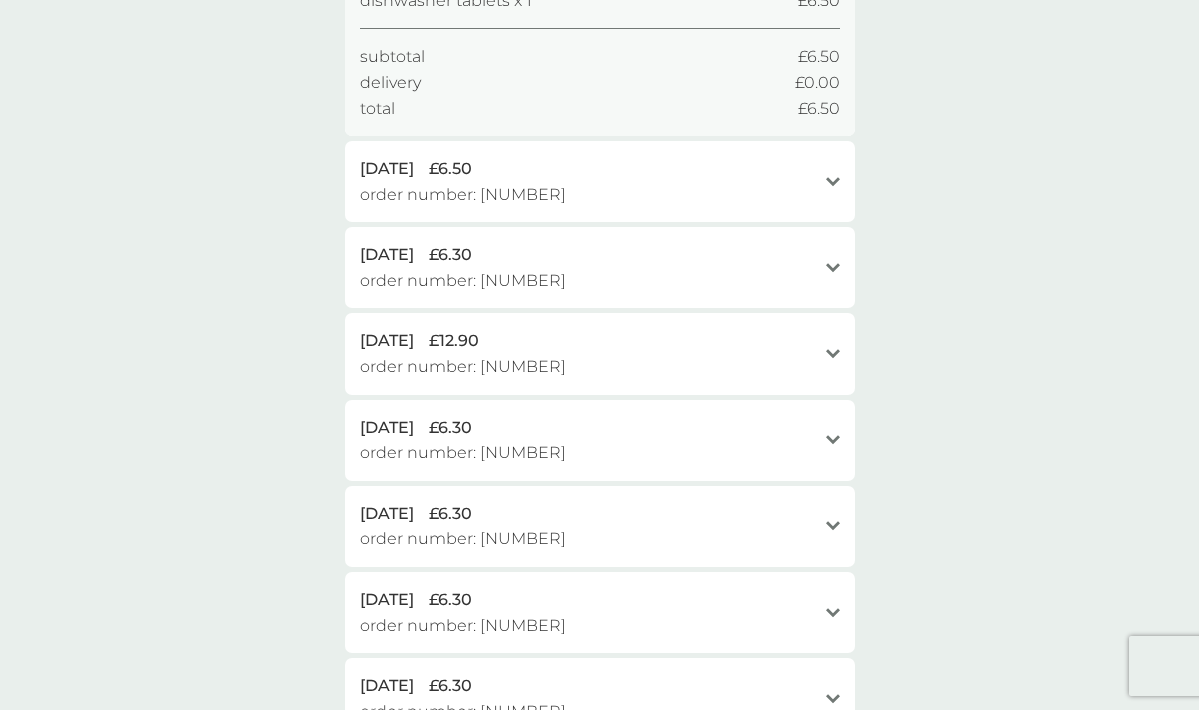 click 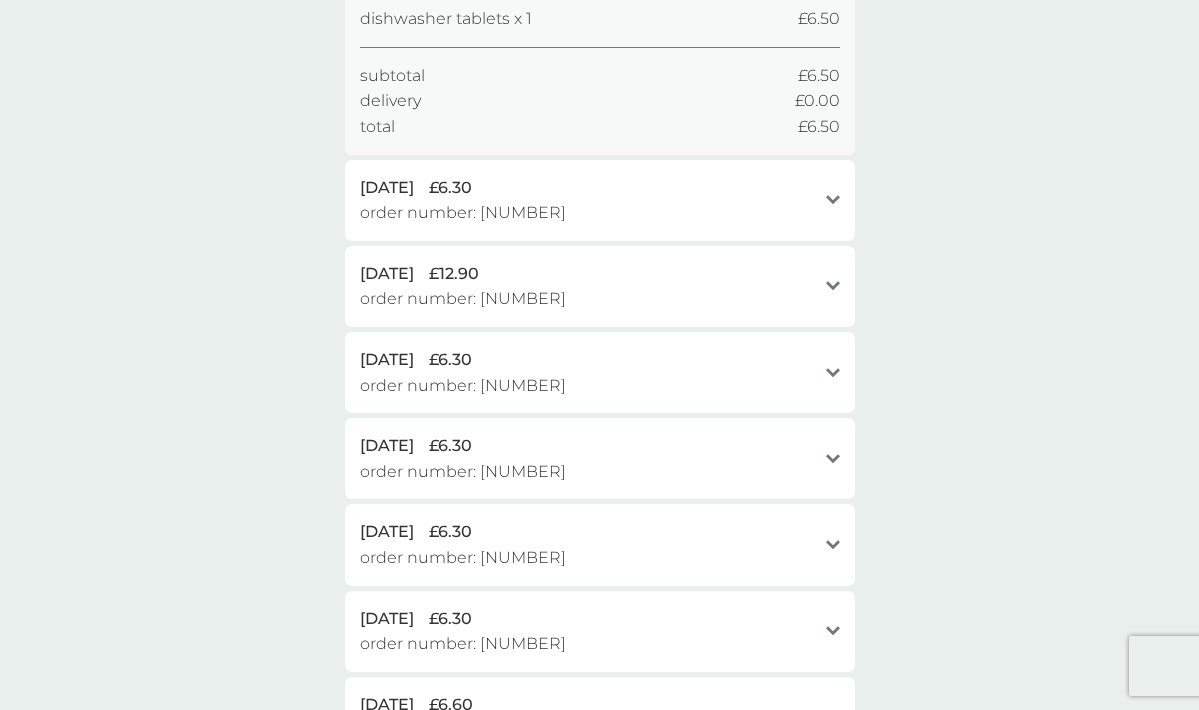 scroll, scrollTop: 929, scrollLeft: 0, axis: vertical 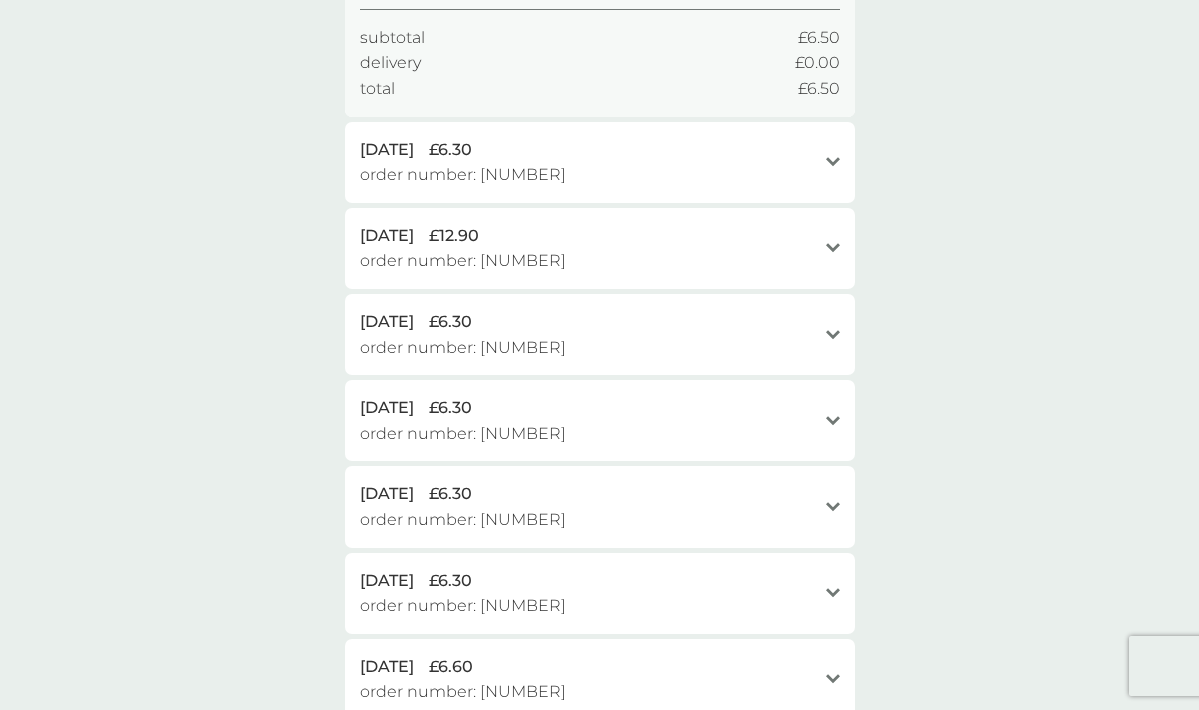 click on "open" 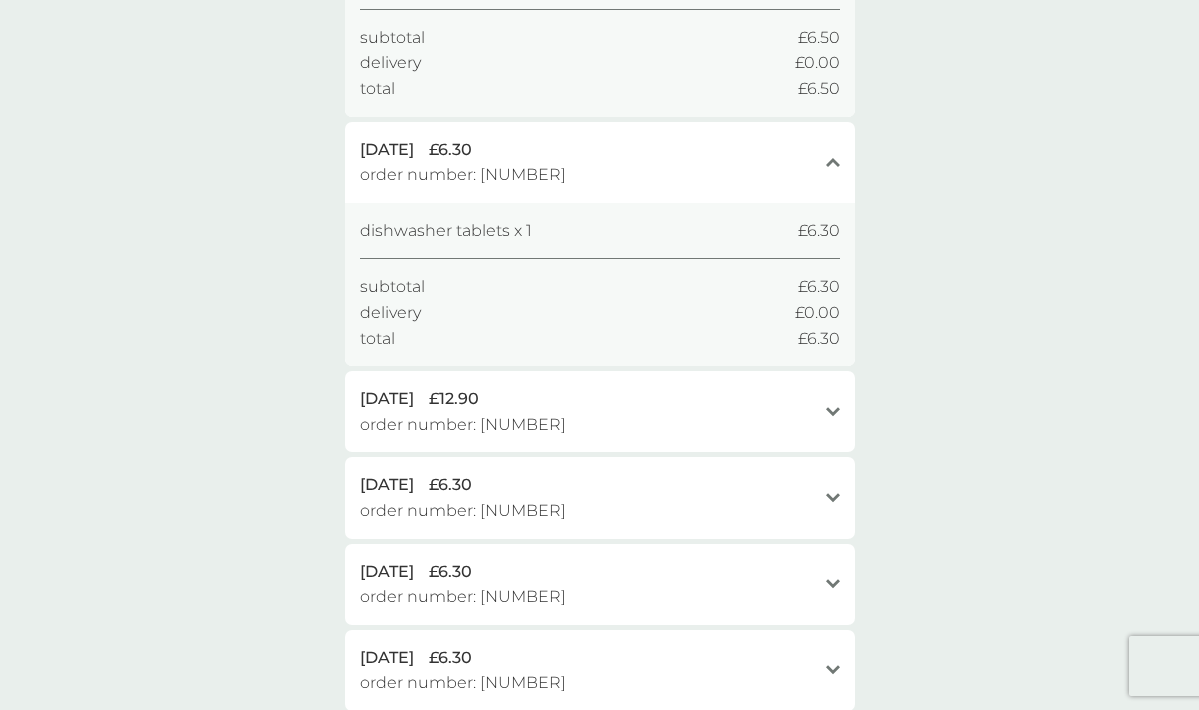 click on "open" 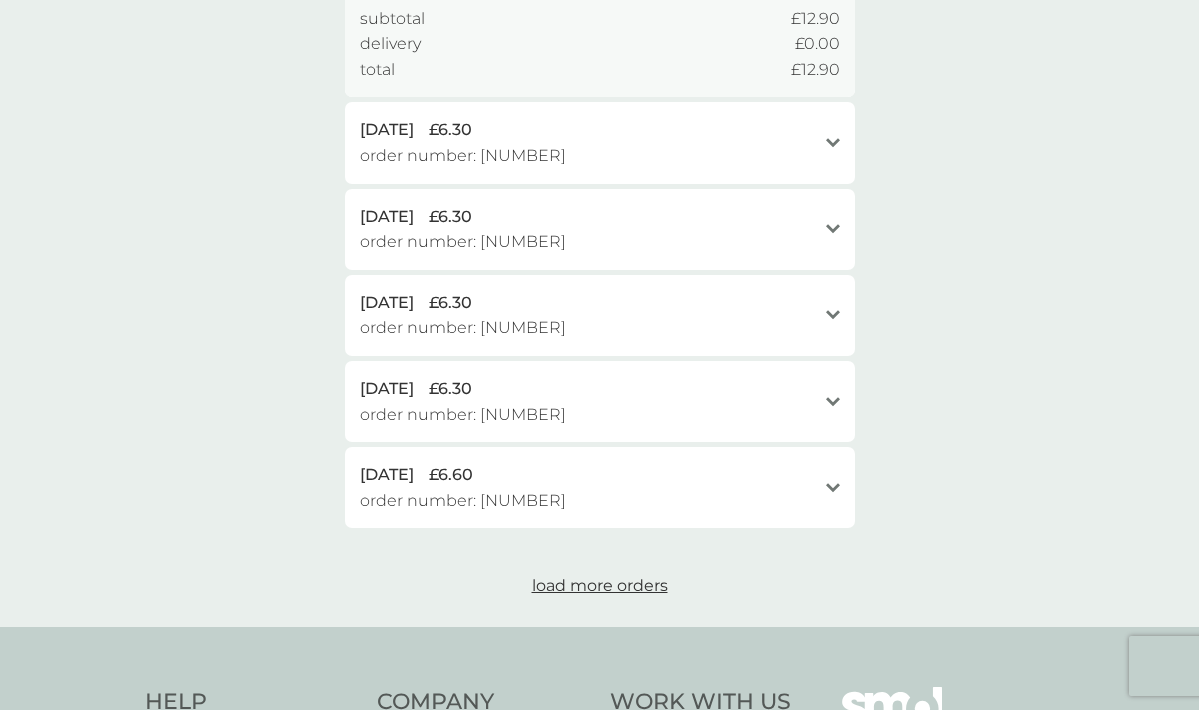 scroll, scrollTop: 1480, scrollLeft: 0, axis: vertical 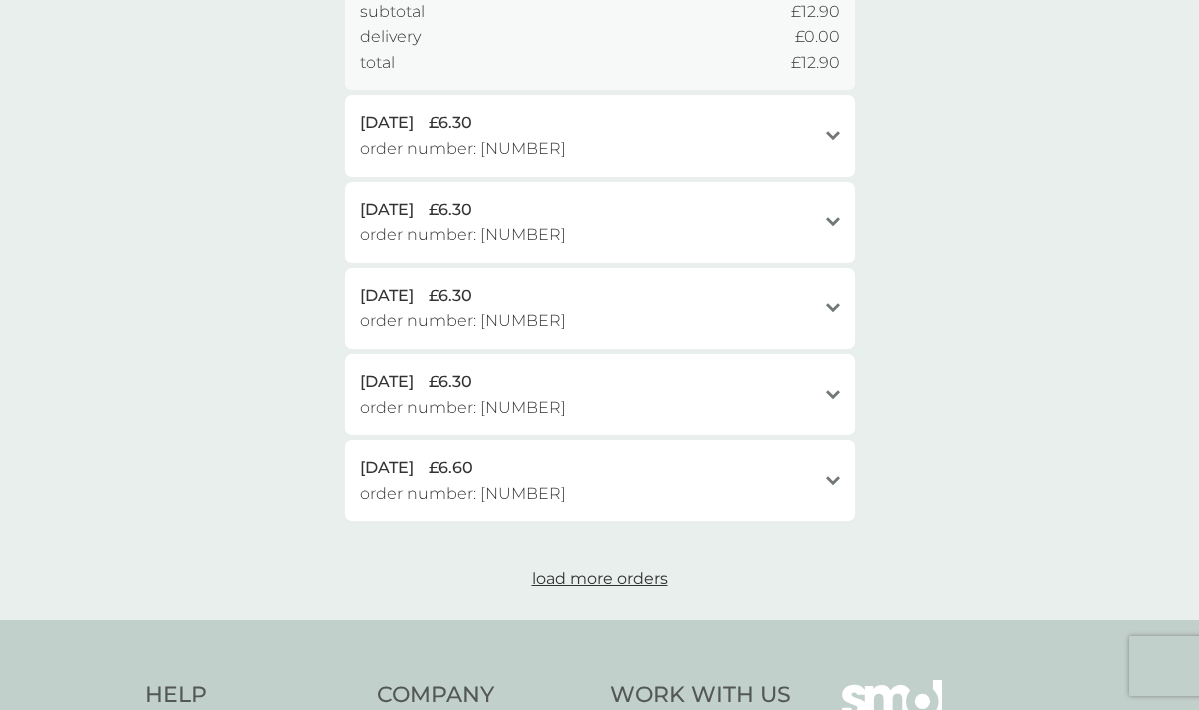 click on "open" at bounding box center (833, 136) 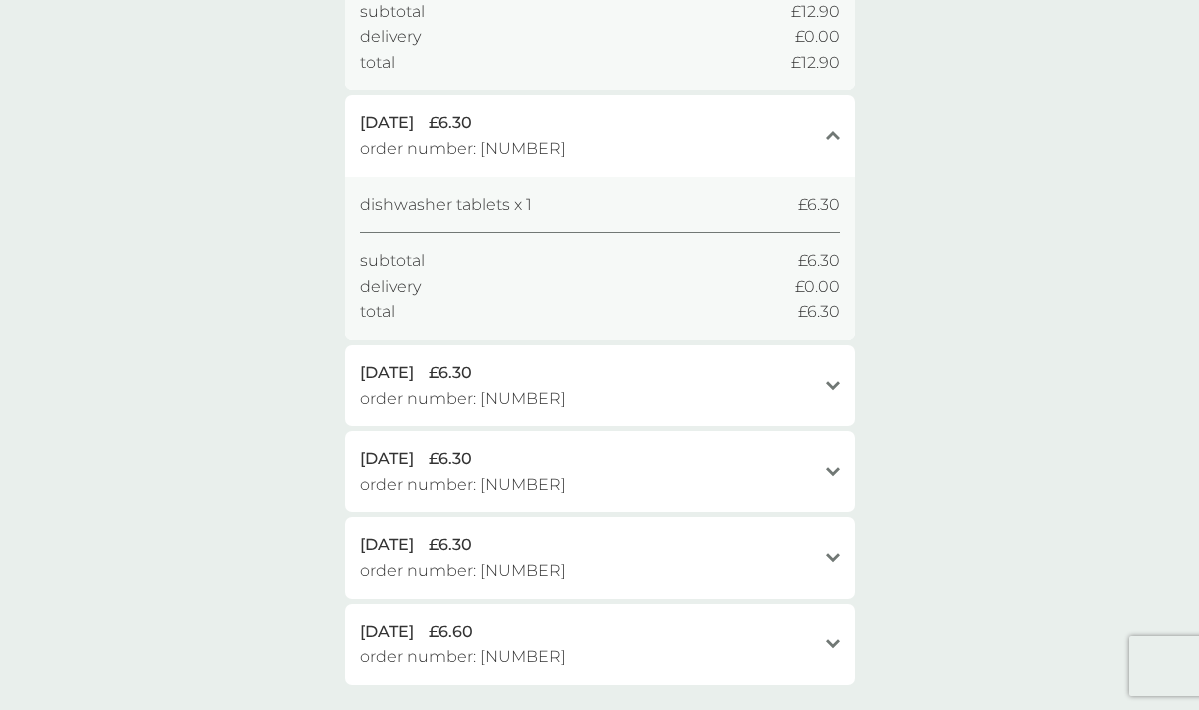 click on "open" 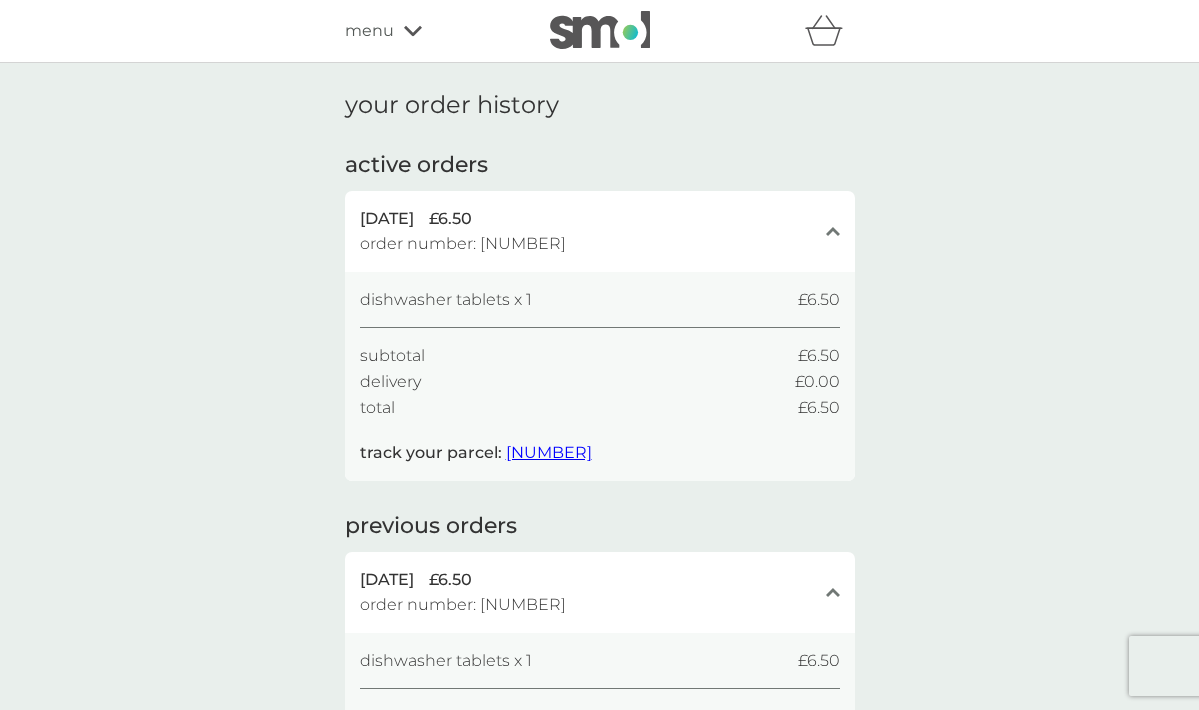 scroll, scrollTop: 0, scrollLeft: 0, axis: both 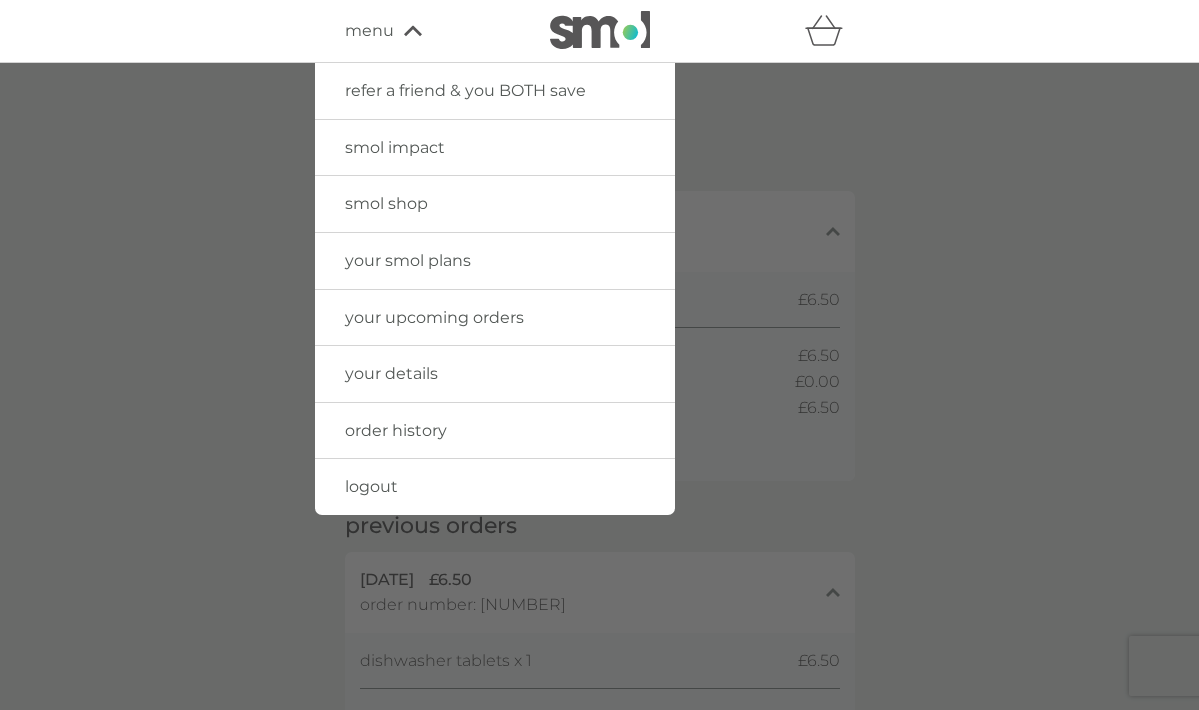 click on "your upcoming orders" at bounding box center [434, 317] 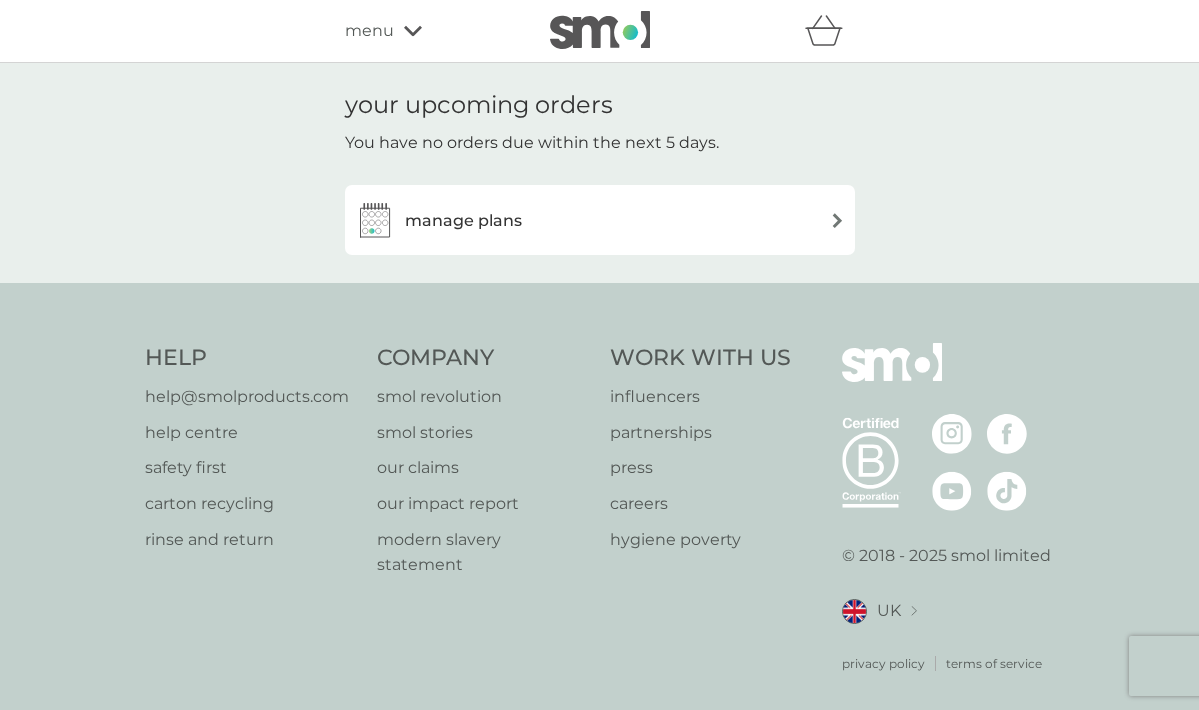 click on "manage plans" at bounding box center (600, 220) 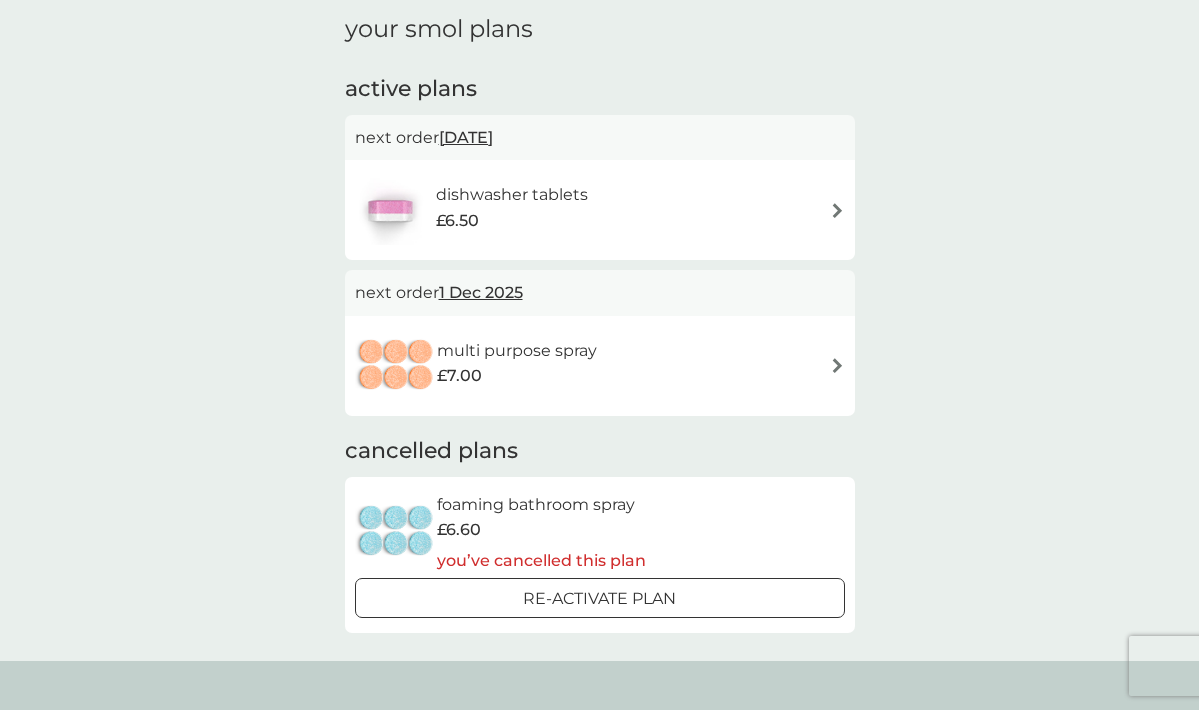 scroll, scrollTop: 62, scrollLeft: 0, axis: vertical 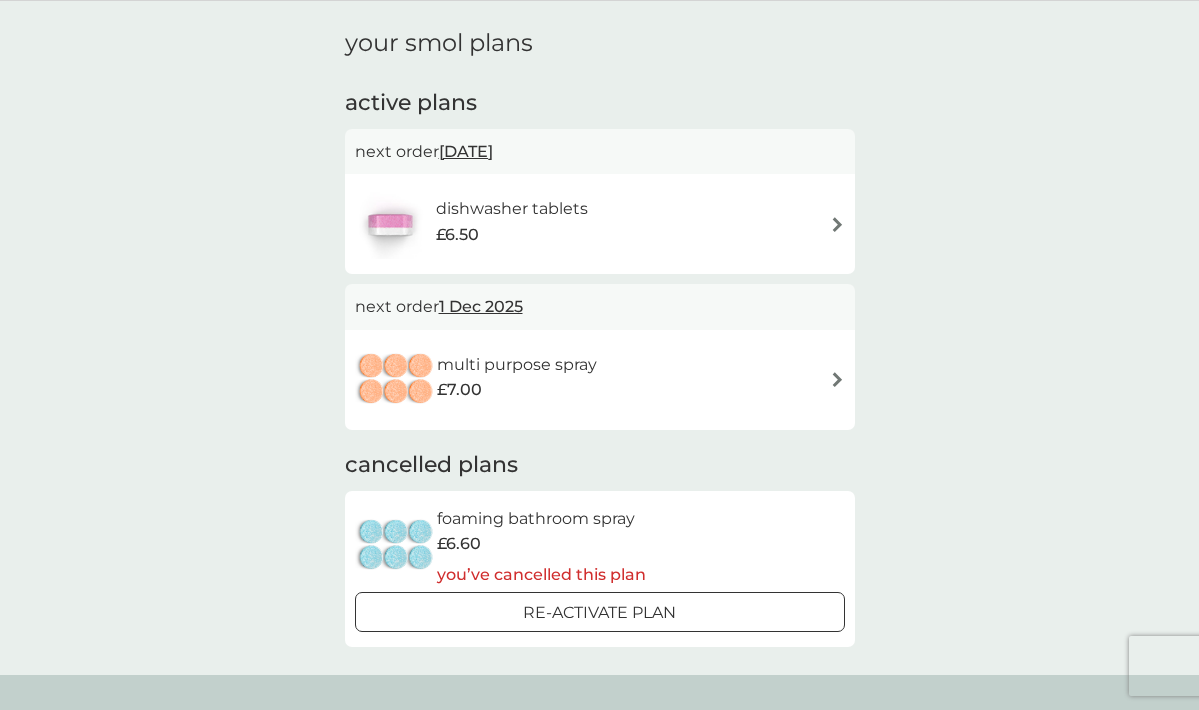 click at bounding box center [837, 379] 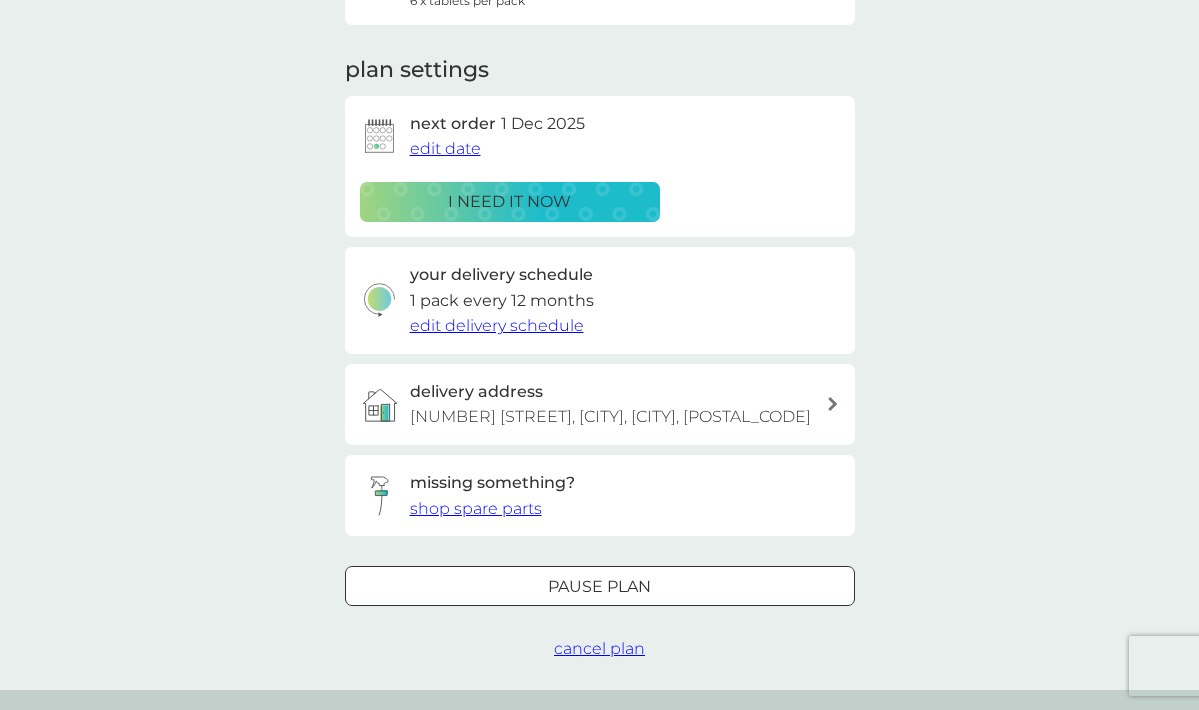 scroll, scrollTop: 244, scrollLeft: 0, axis: vertical 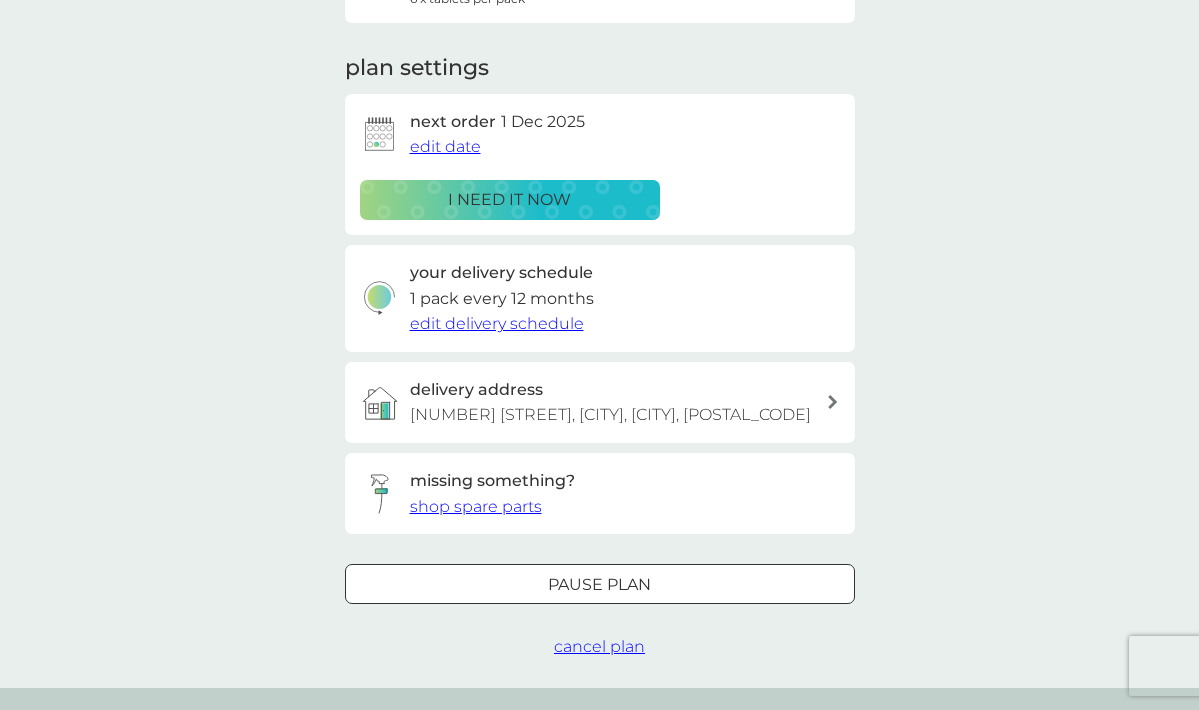 click on "i need it now" at bounding box center [509, 200] 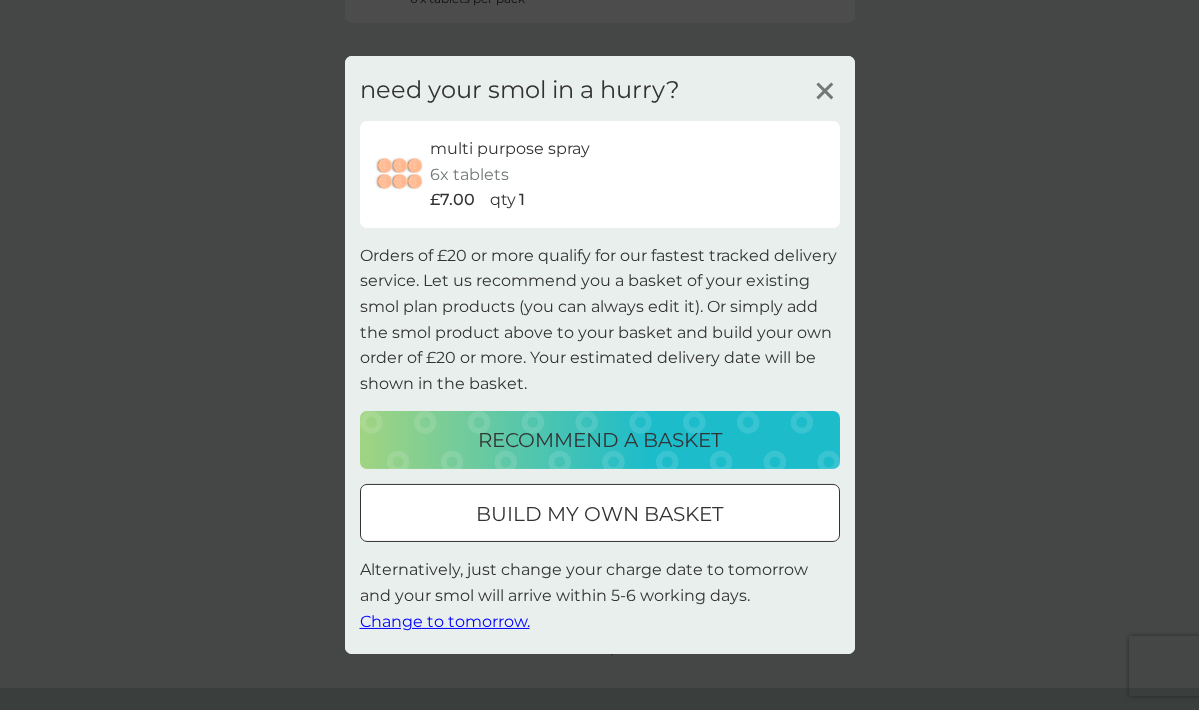 click on "recommend a basket" at bounding box center (600, 440) 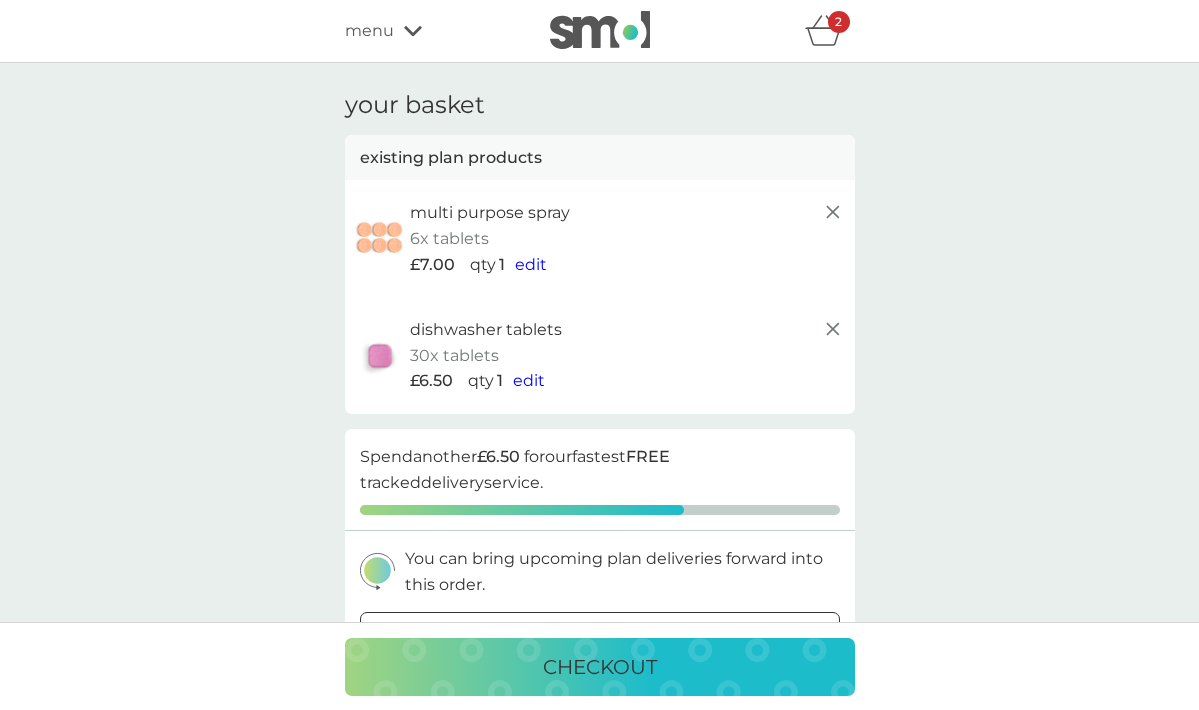 click 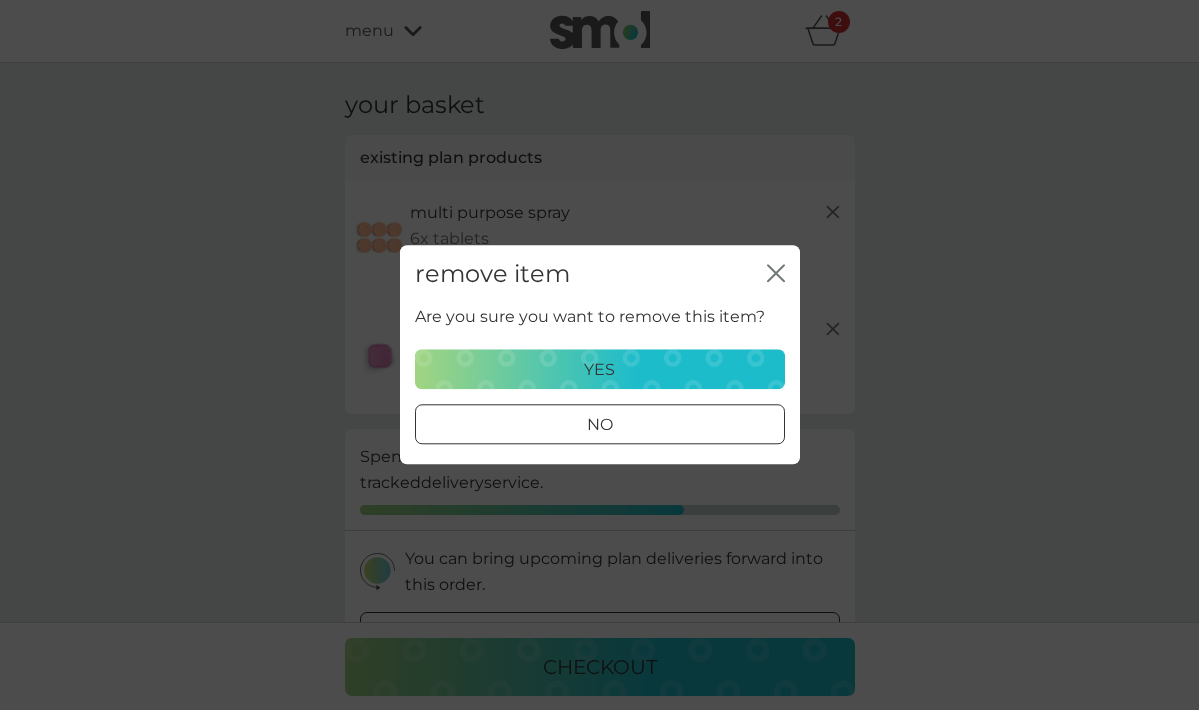 click on "yes" at bounding box center (600, 370) 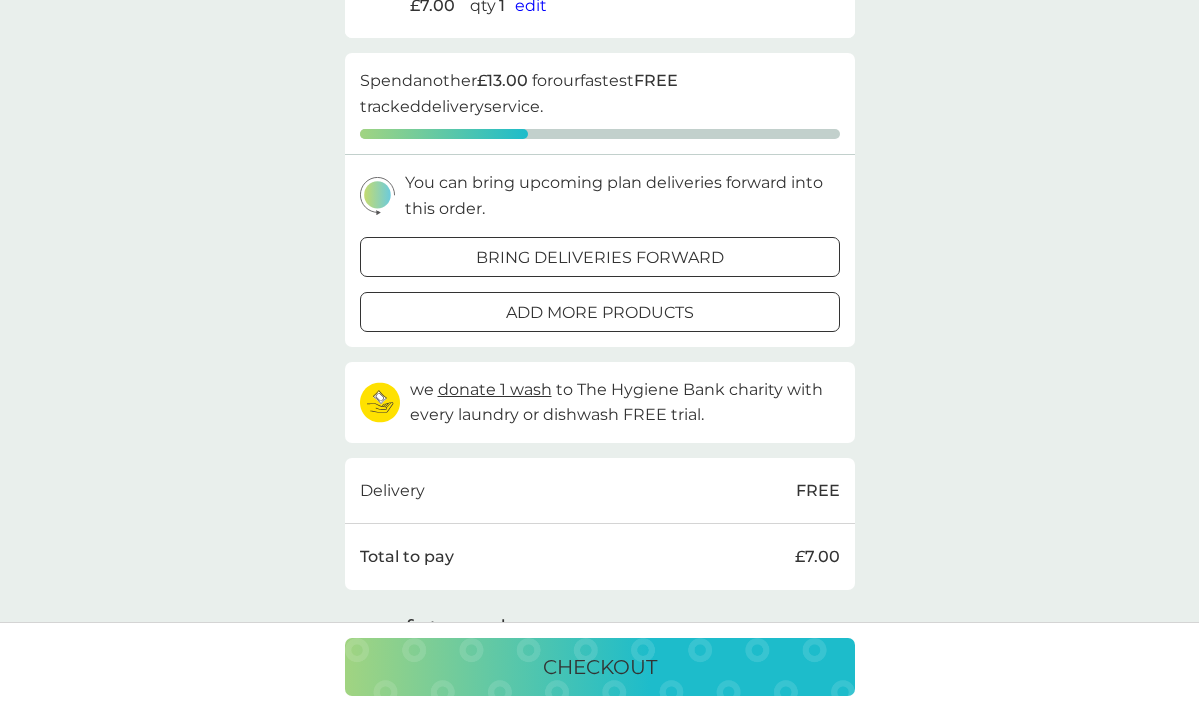 scroll, scrollTop: 263, scrollLeft: 0, axis: vertical 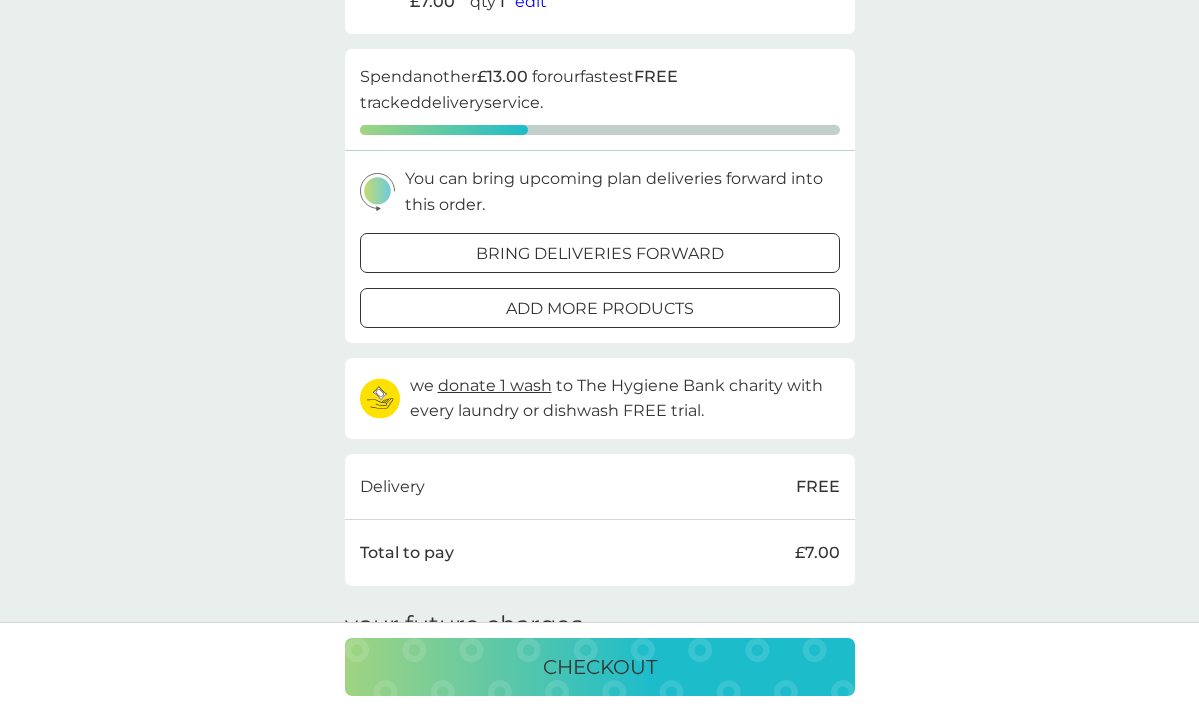 click at bounding box center (600, 308) 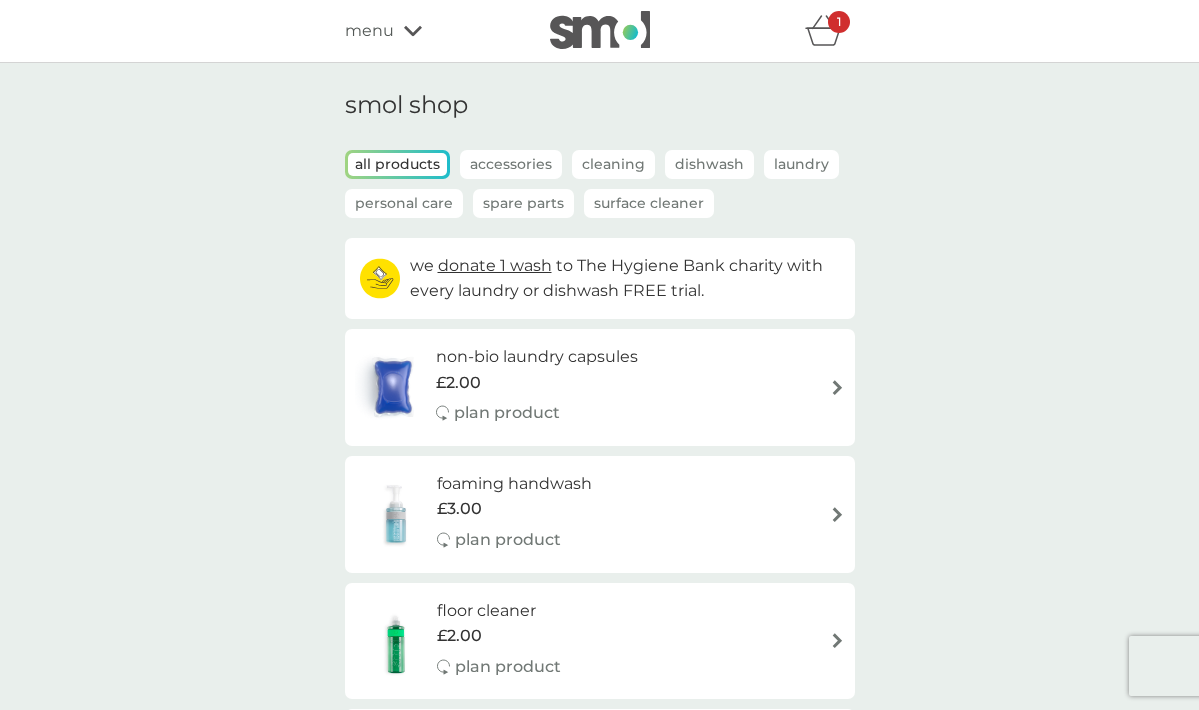 scroll, scrollTop: 0, scrollLeft: 0, axis: both 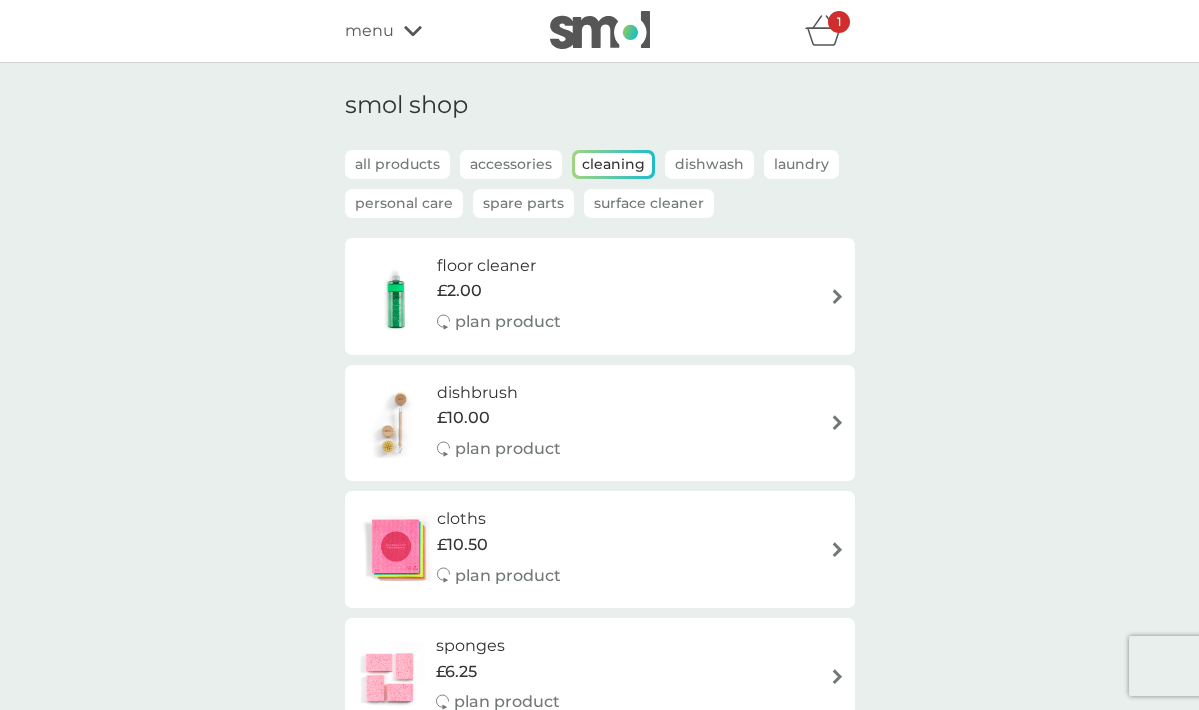 click on "all products" at bounding box center (397, 164) 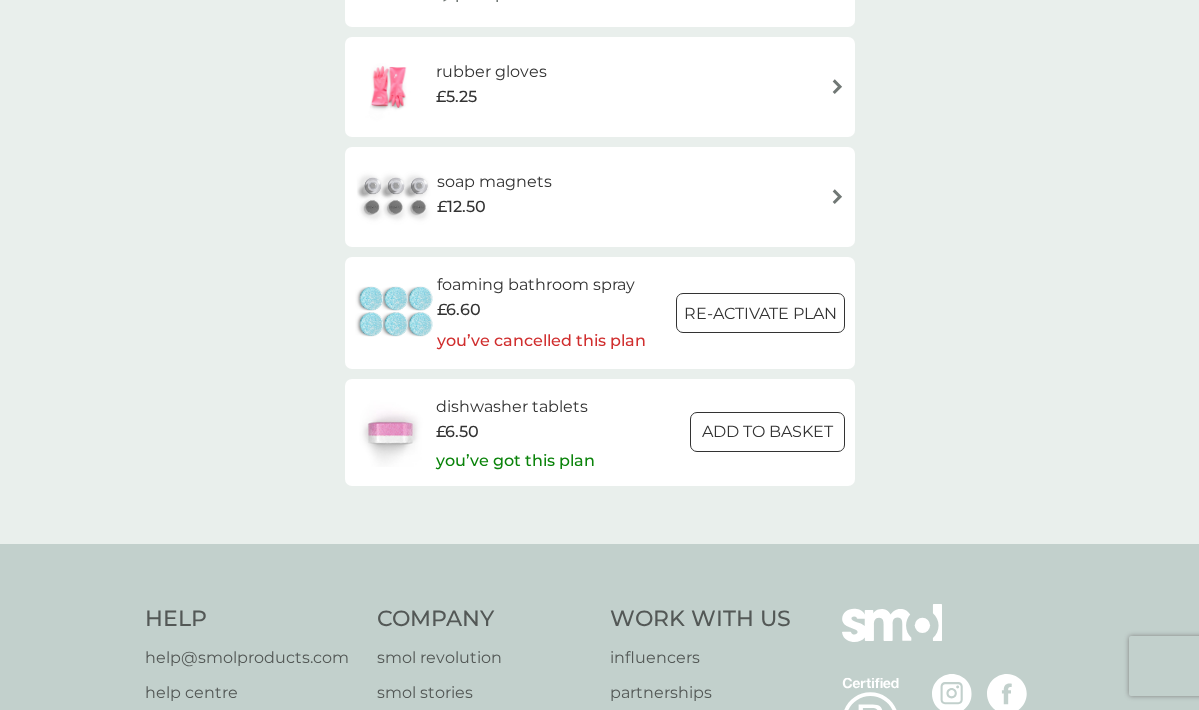 scroll, scrollTop: 2809, scrollLeft: 0, axis: vertical 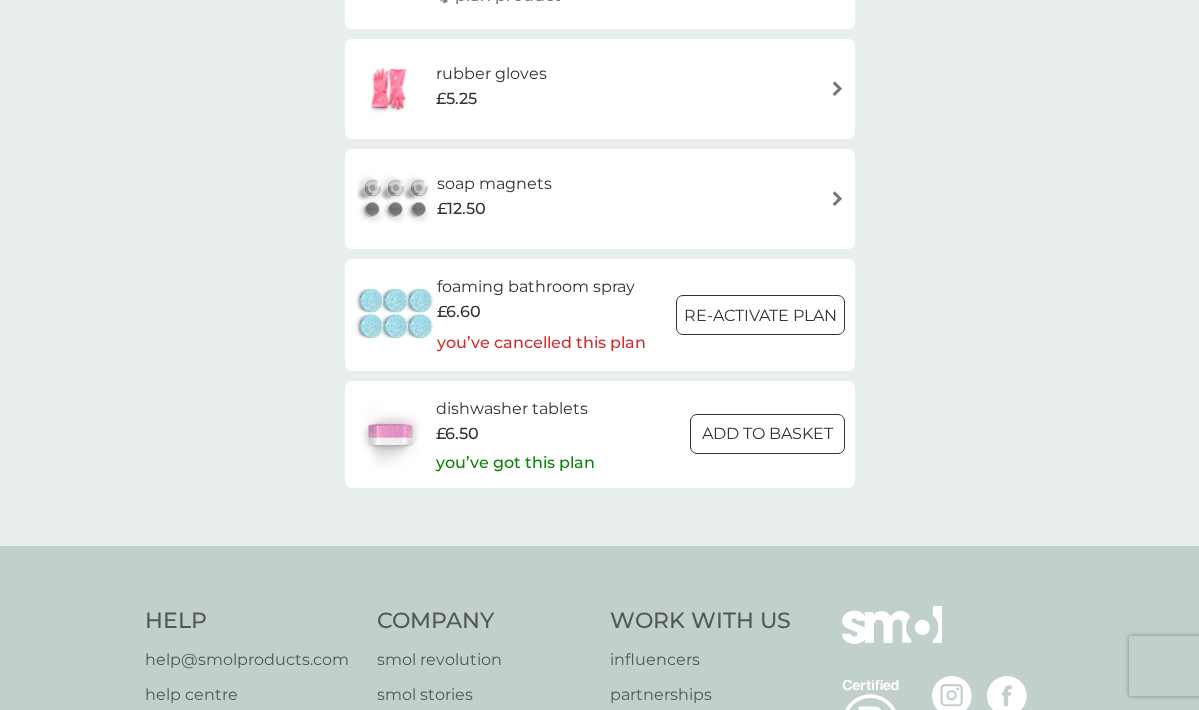 click on "foaming bathroom spray £6.60 you’ve cancelled this plan" at bounding box center [541, 315] 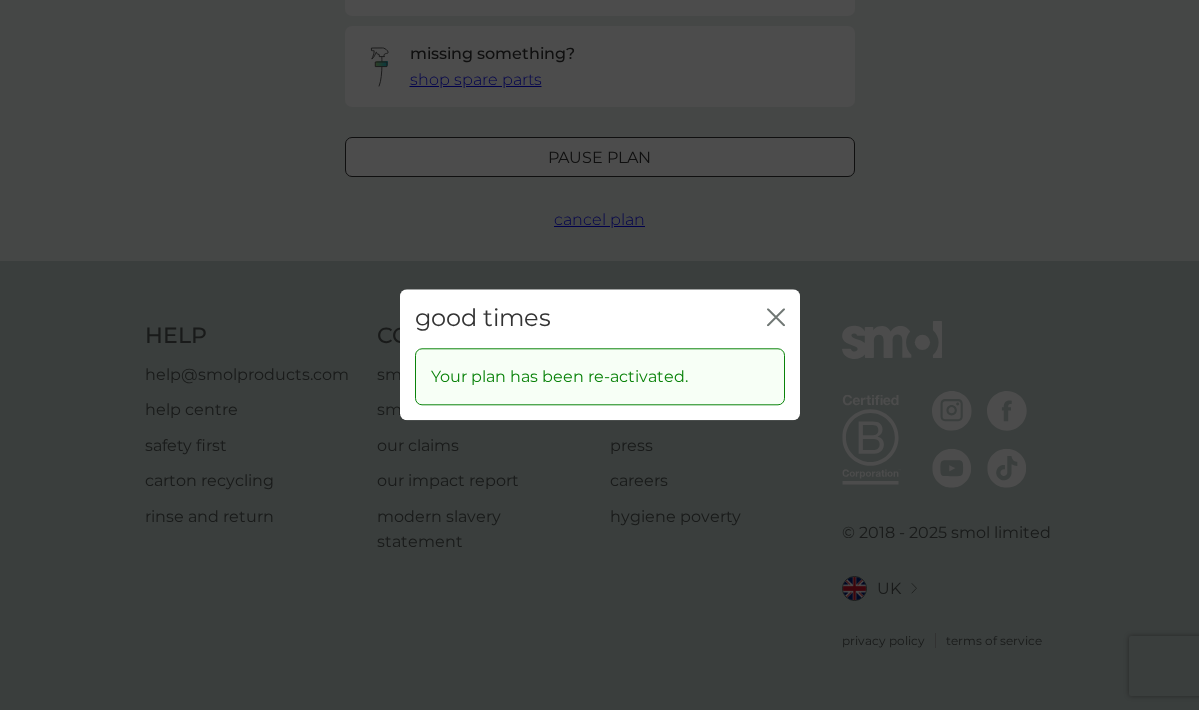 scroll, scrollTop: 0, scrollLeft: 0, axis: both 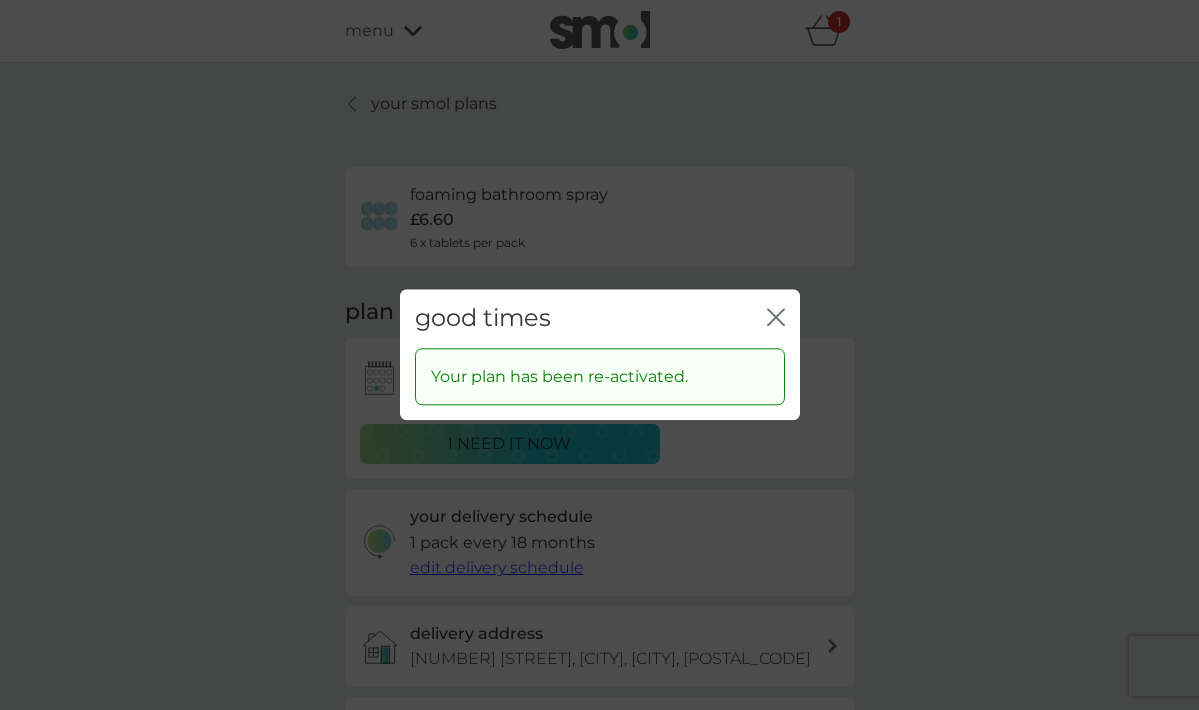 click on "close" 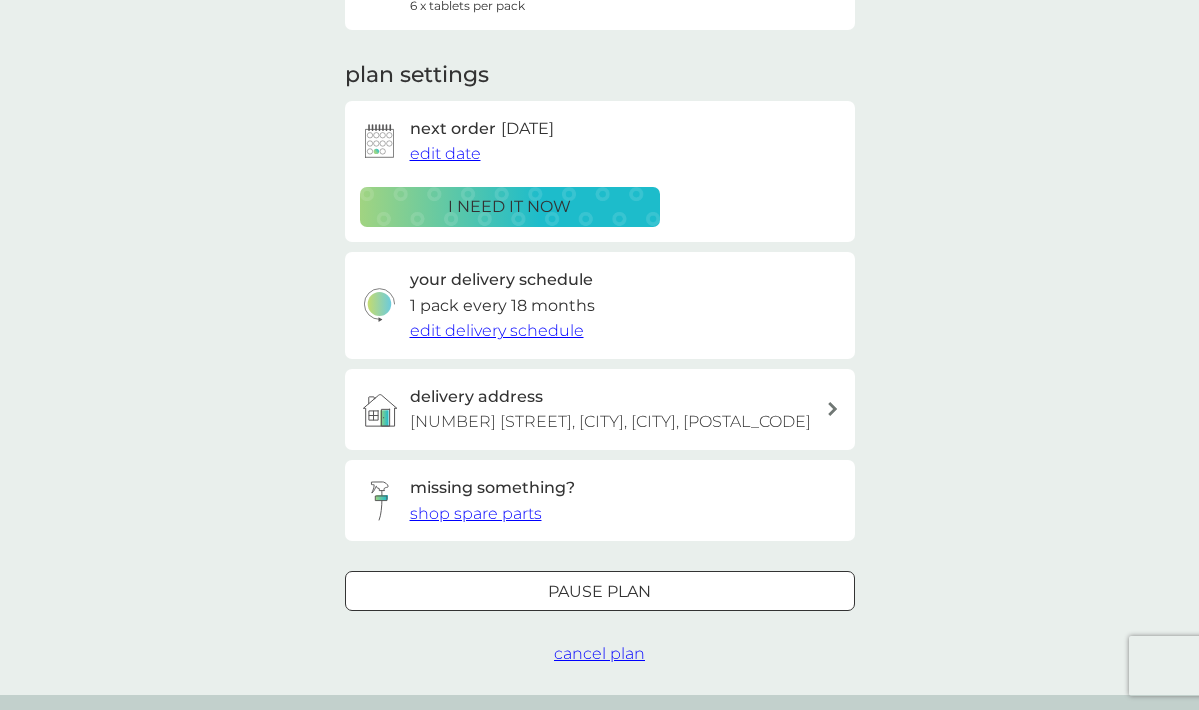 scroll, scrollTop: 282, scrollLeft: 0, axis: vertical 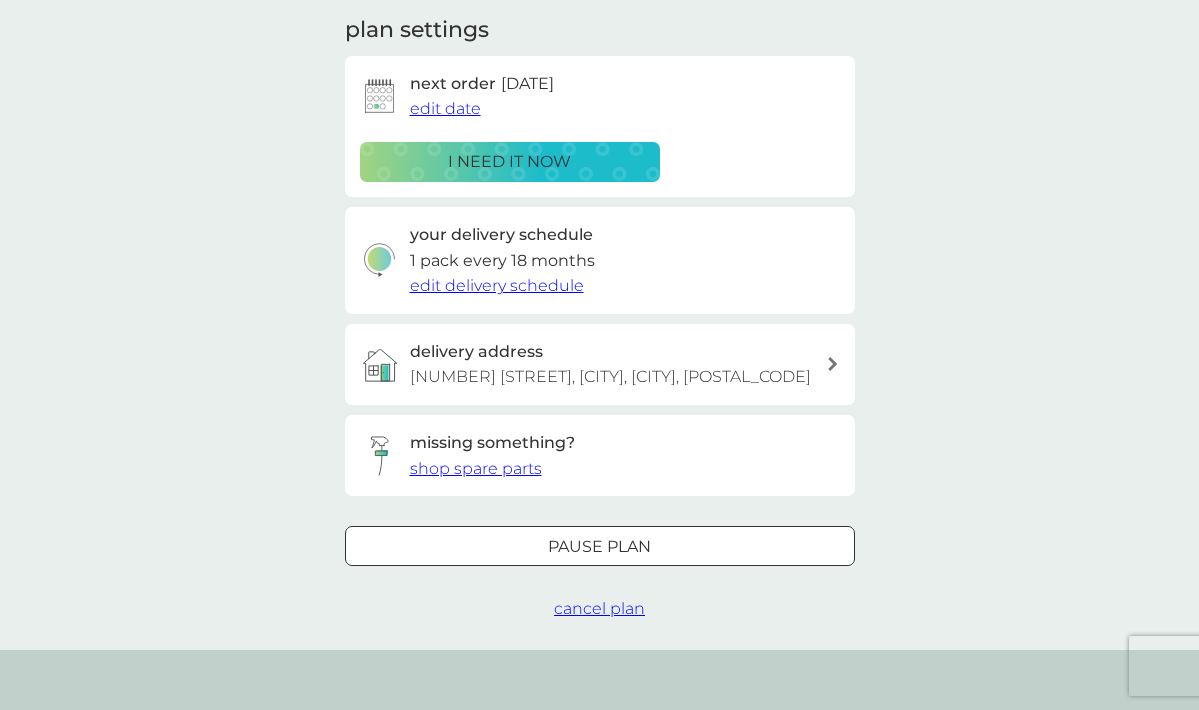click on "edit delivery schedule" at bounding box center (497, 285) 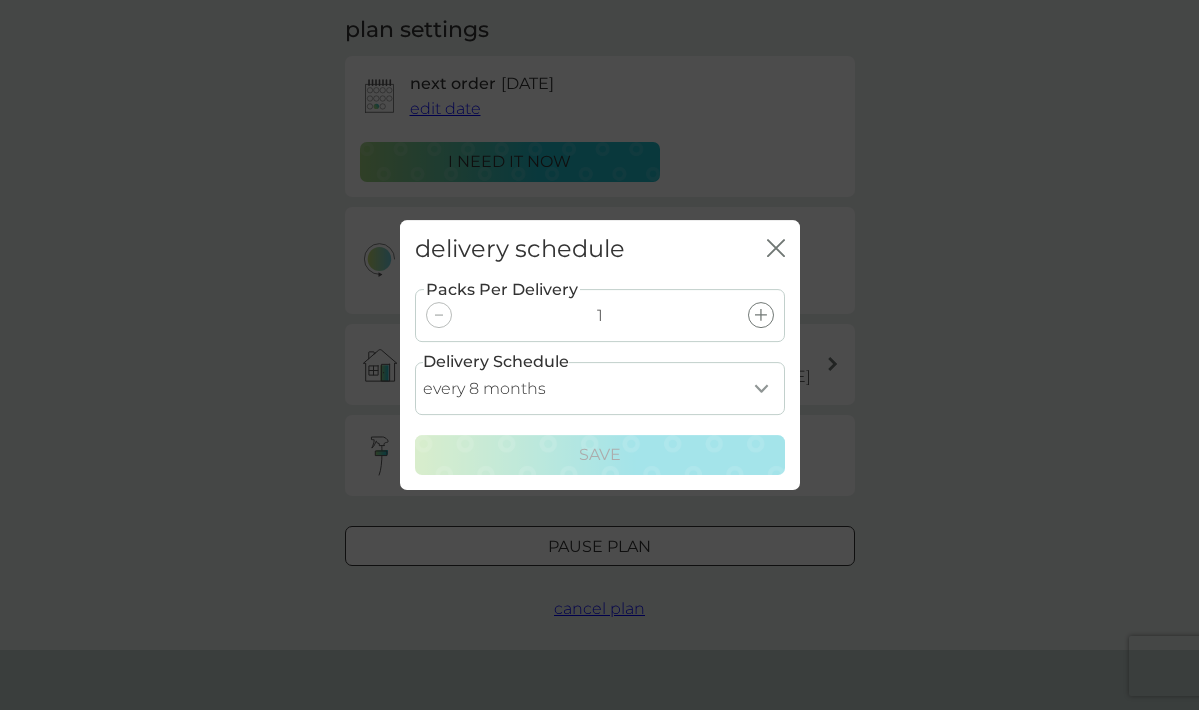 click 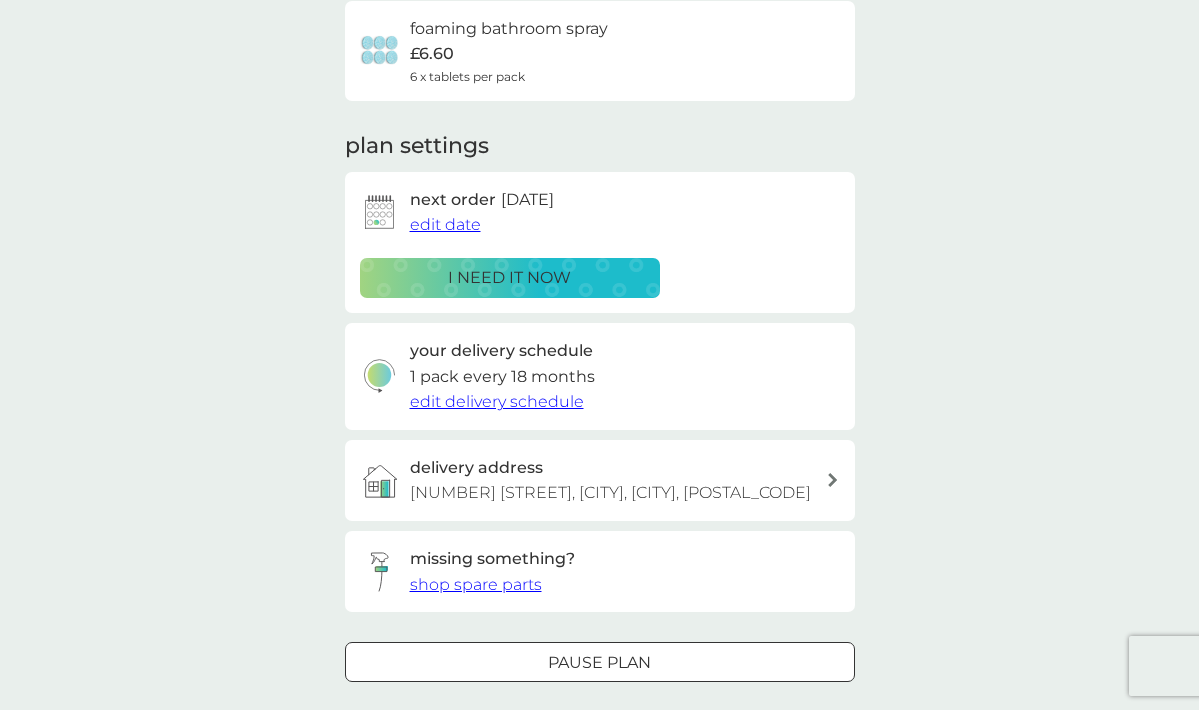 scroll, scrollTop: 158, scrollLeft: 0, axis: vertical 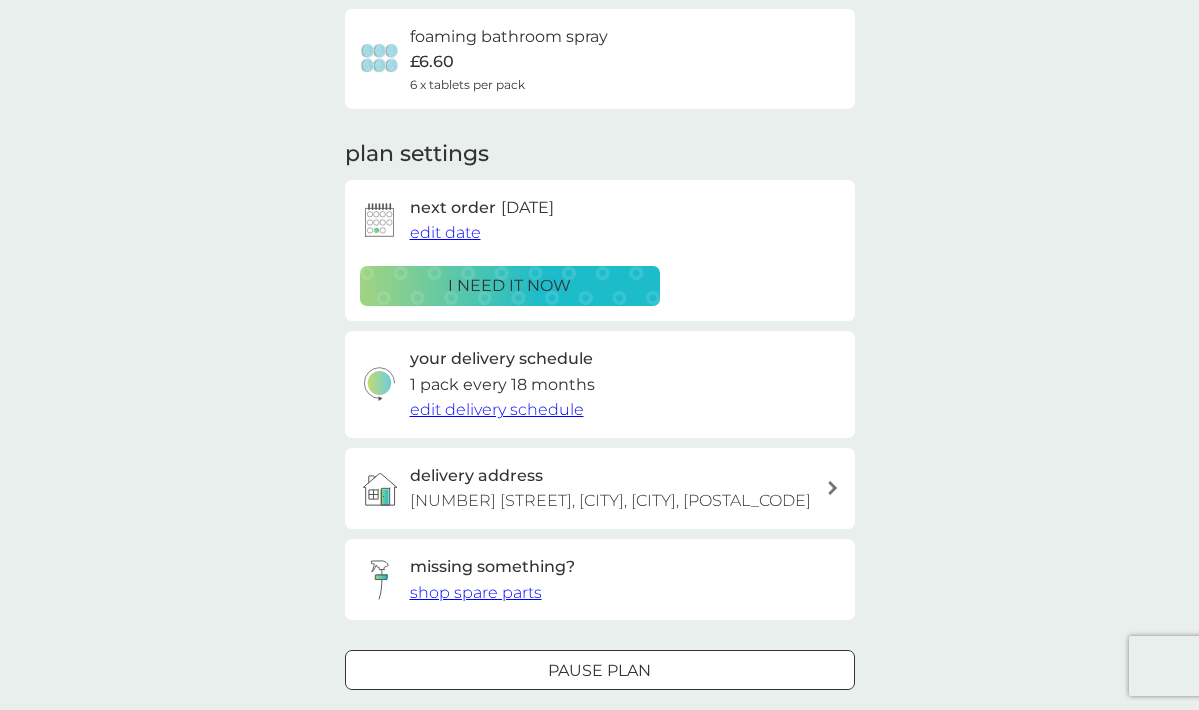 click on "edit delivery schedule" at bounding box center (497, 409) 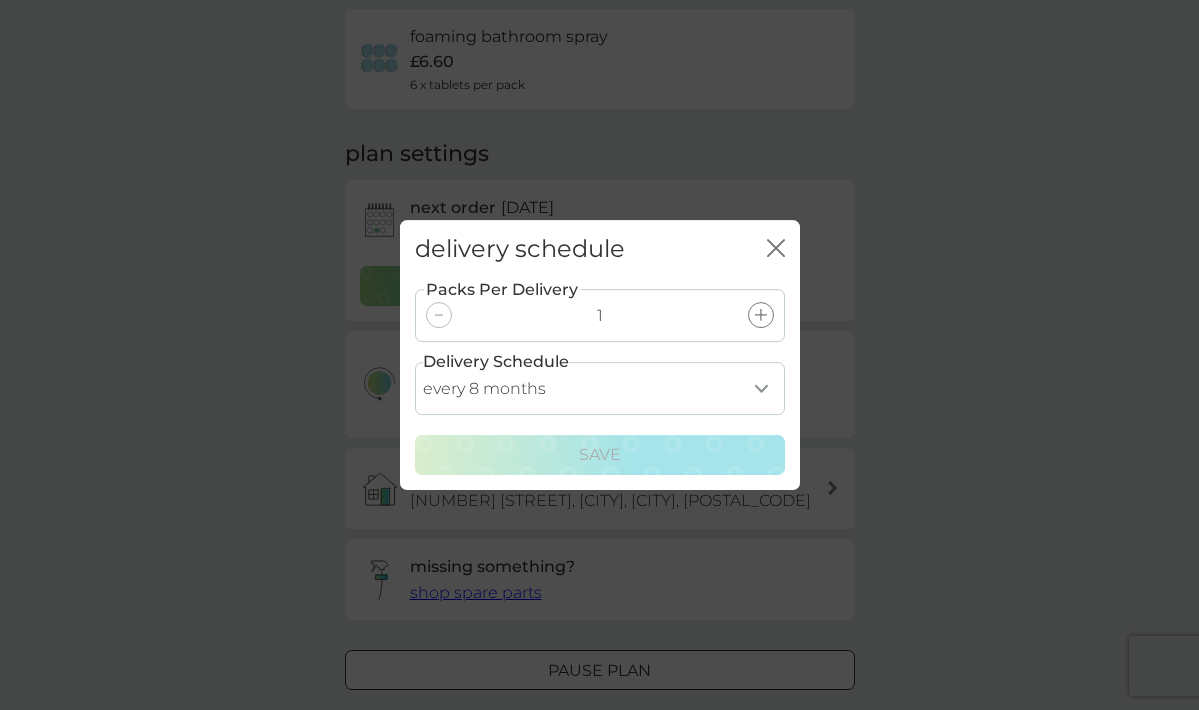 click on "Packs Per Delivery 1" at bounding box center (600, 315) 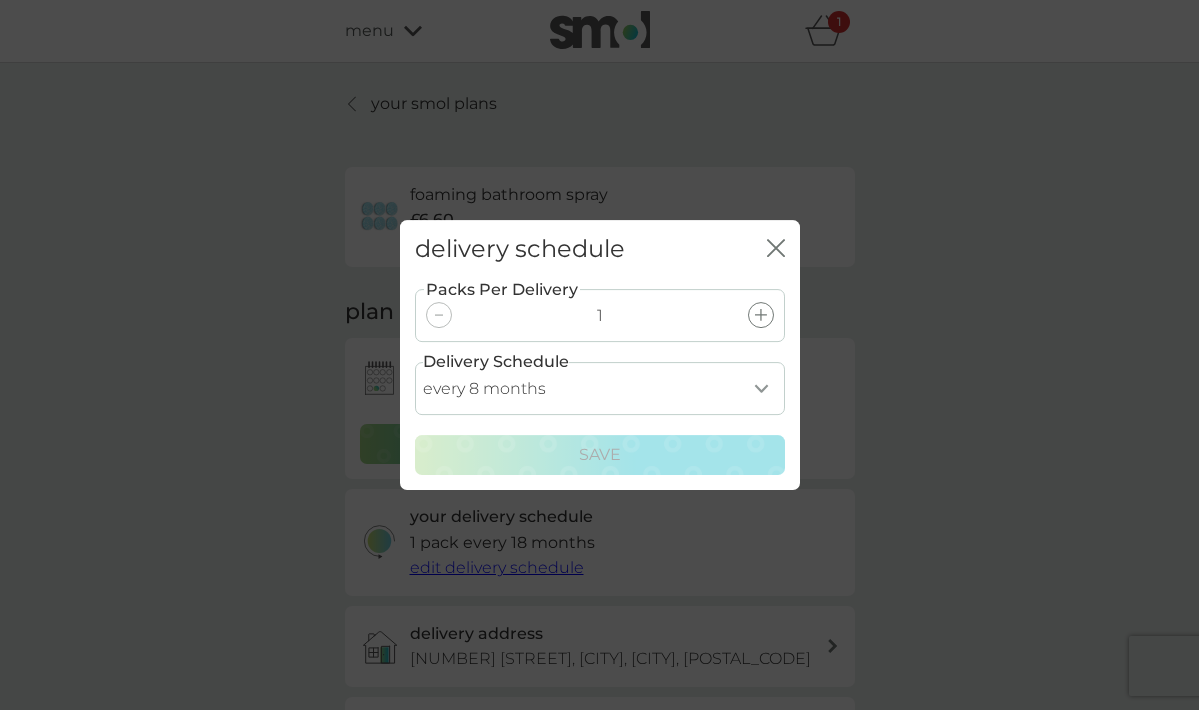 scroll, scrollTop: 0, scrollLeft: 0, axis: both 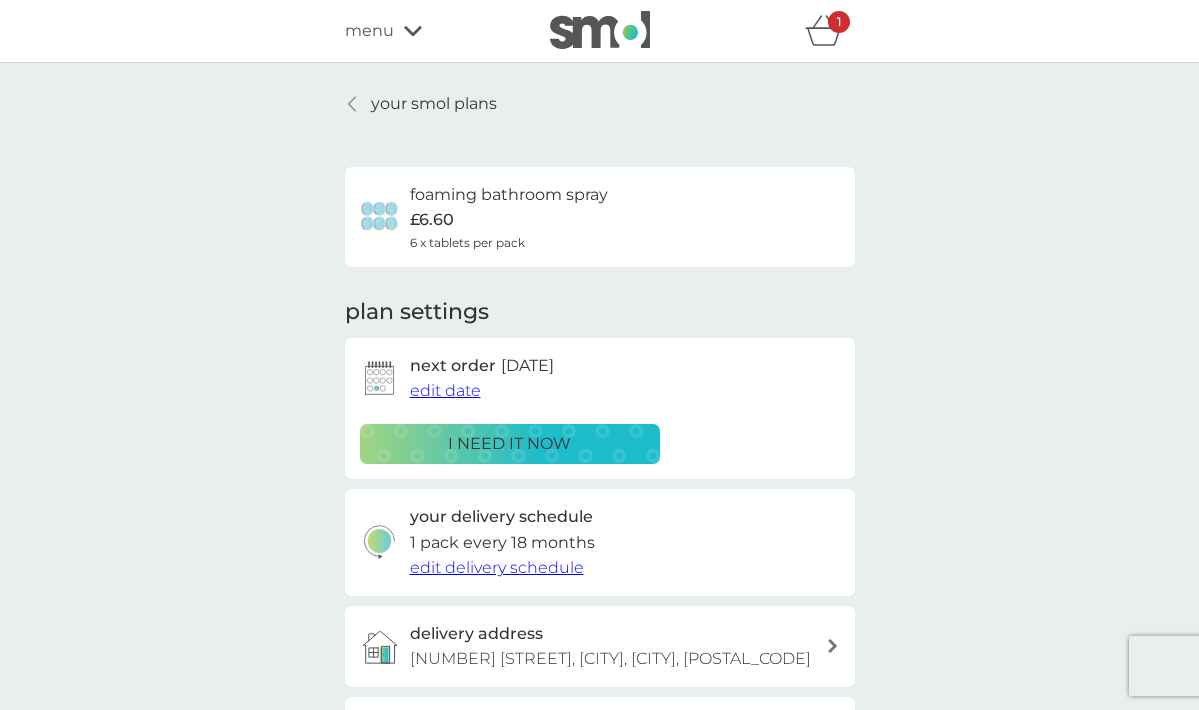 click 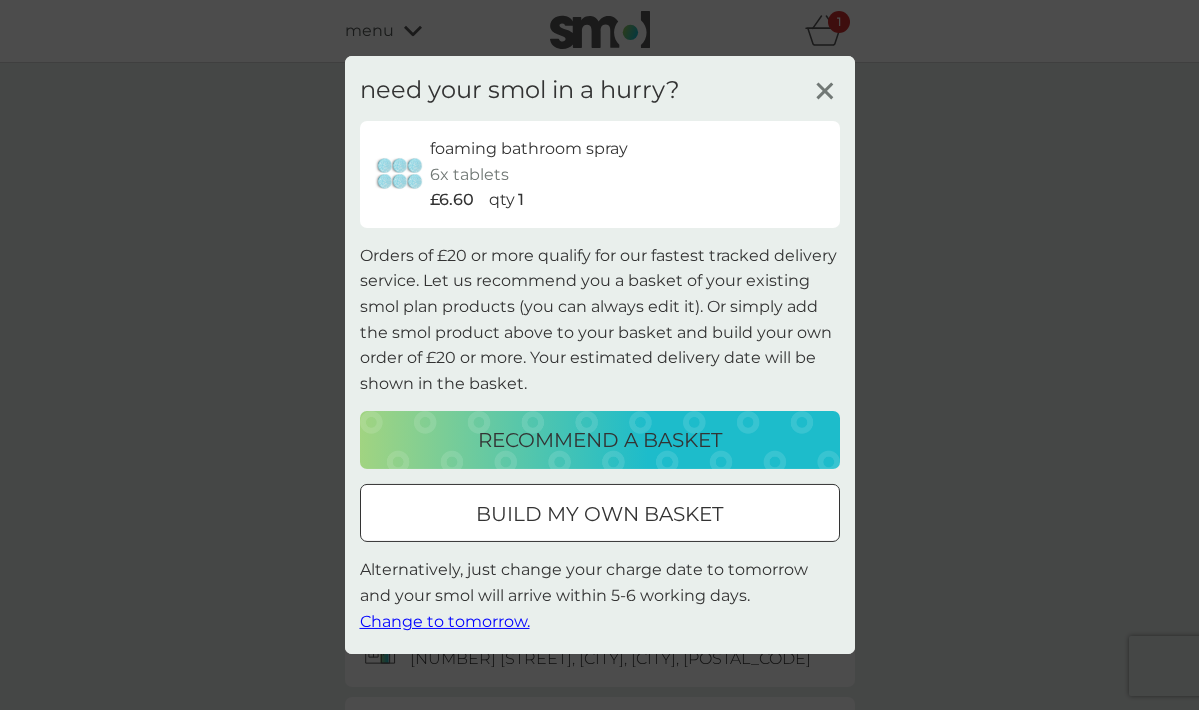 click on "build my own basket" at bounding box center [599, 514] 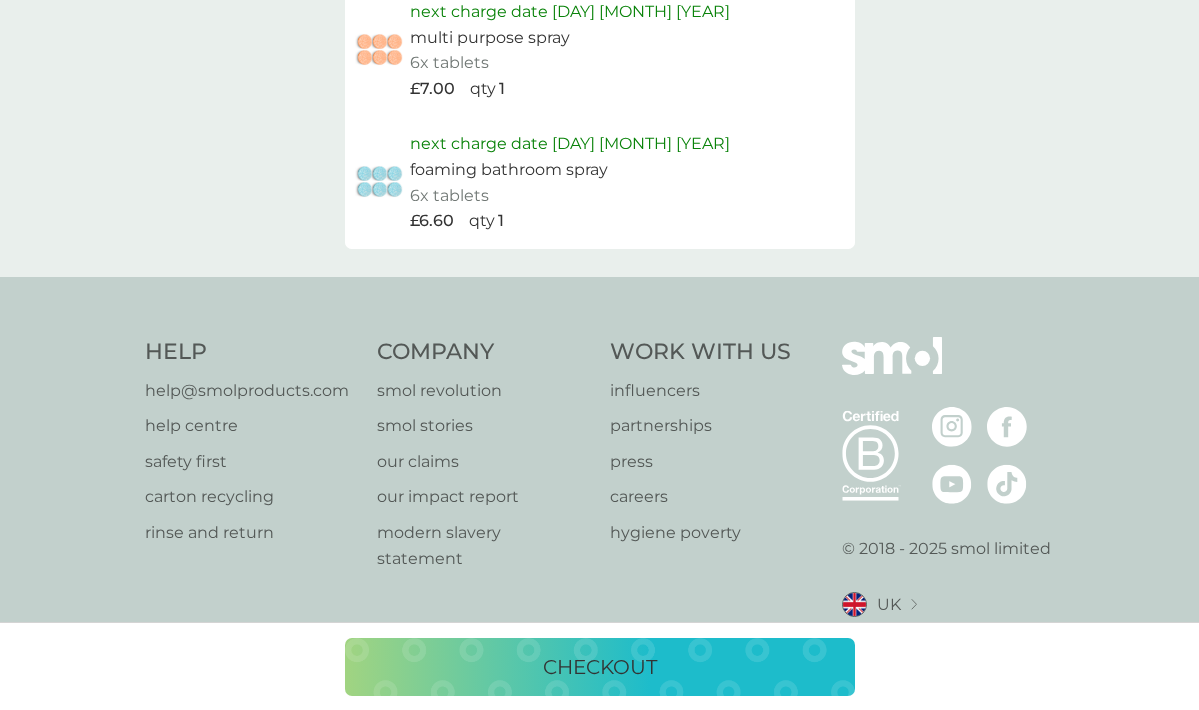 scroll, scrollTop: 1095, scrollLeft: 0, axis: vertical 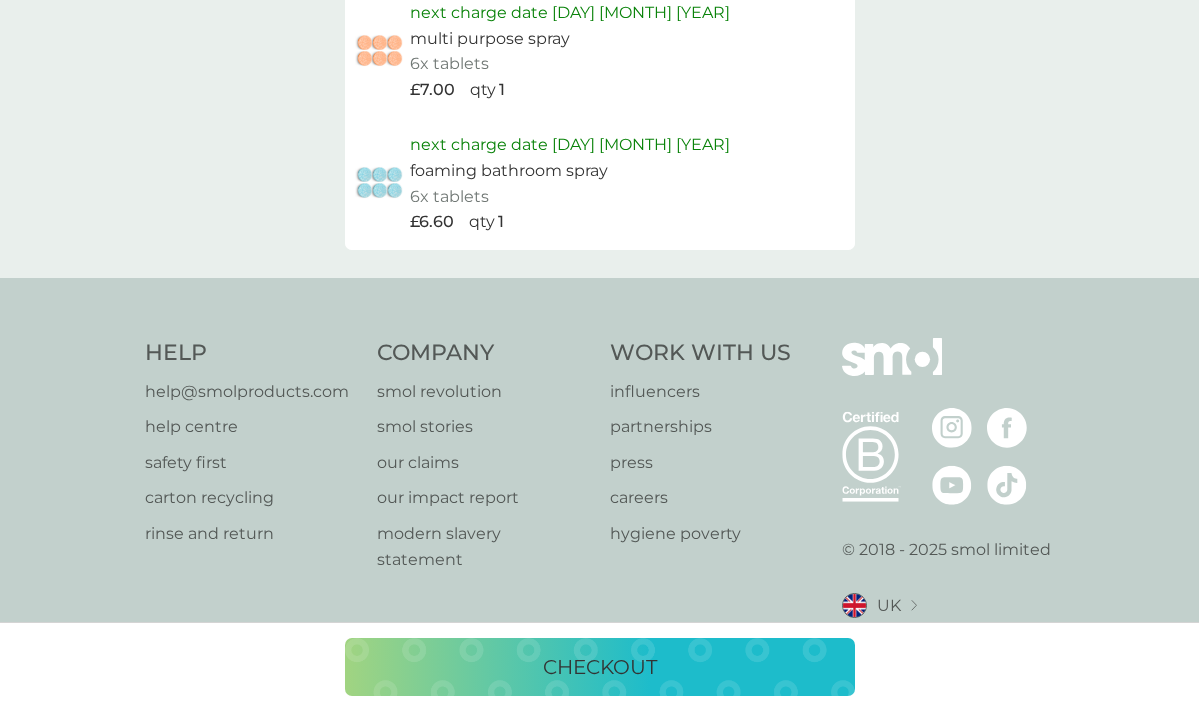 click on "checkout" at bounding box center [600, 667] 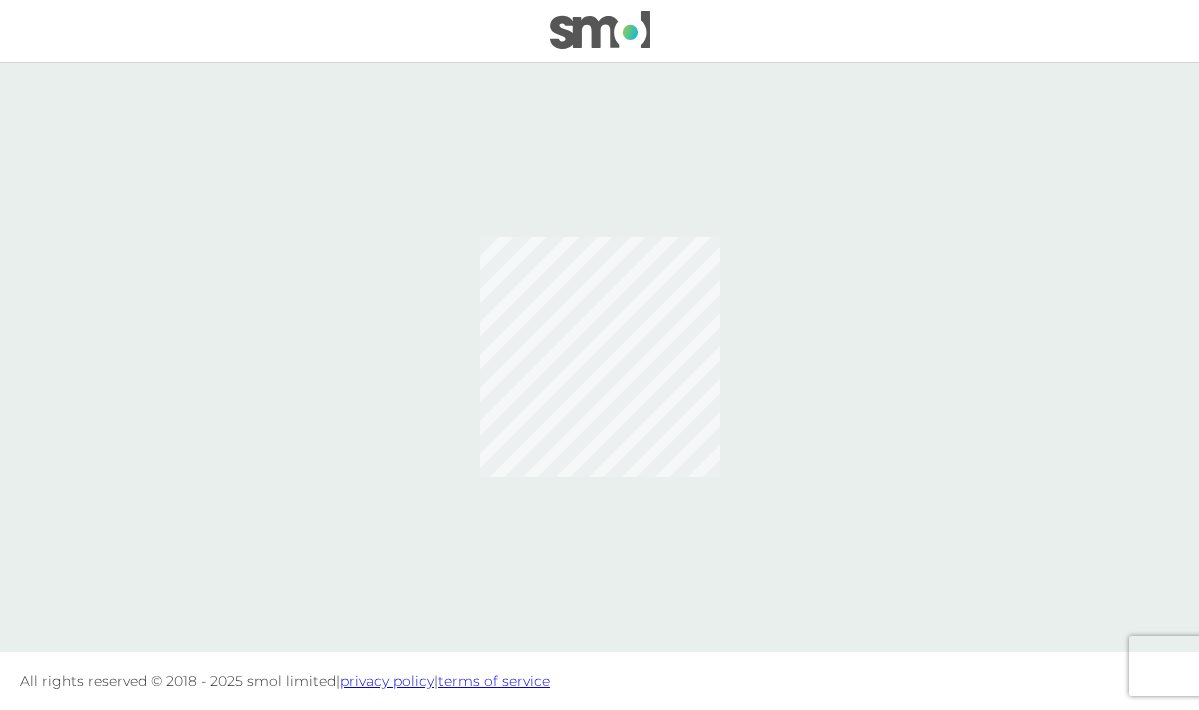 scroll, scrollTop: 0, scrollLeft: 0, axis: both 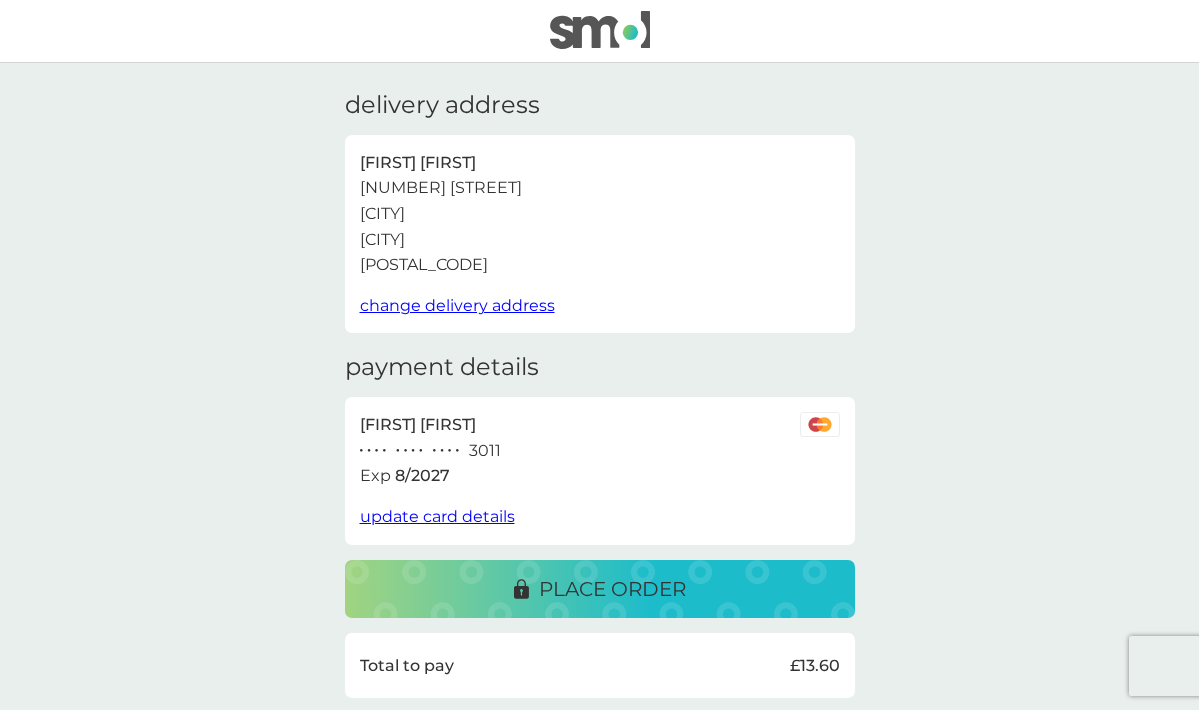 click on "place order" at bounding box center [612, 589] 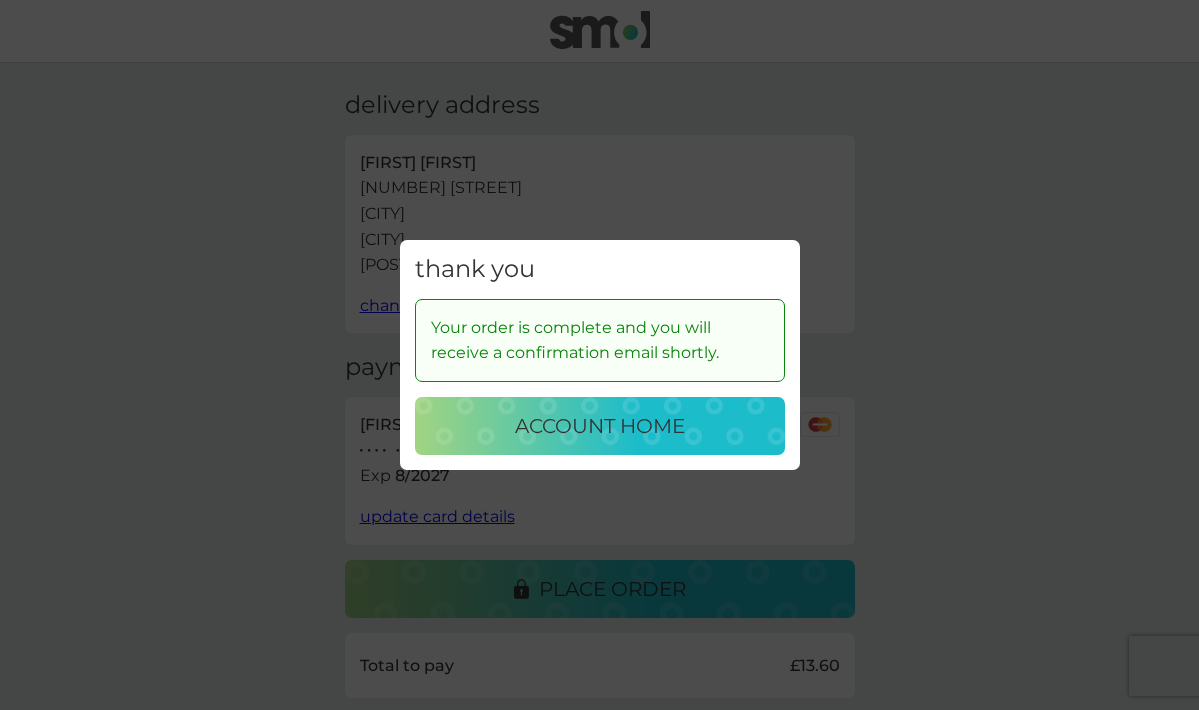 click on "thank you Your order is complete and you will receive a confirmation email shortly. account home" at bounding box center [599, 355] 